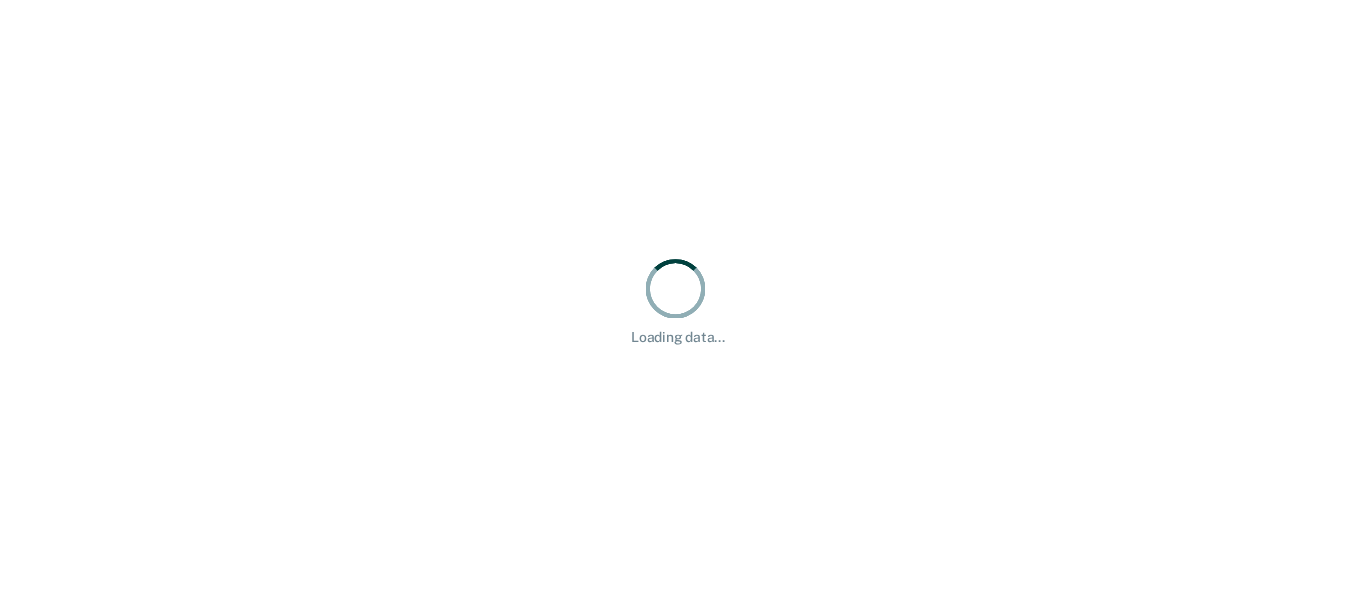 scroll, scrollTop: 0, scrollLeft: 0, axis: both 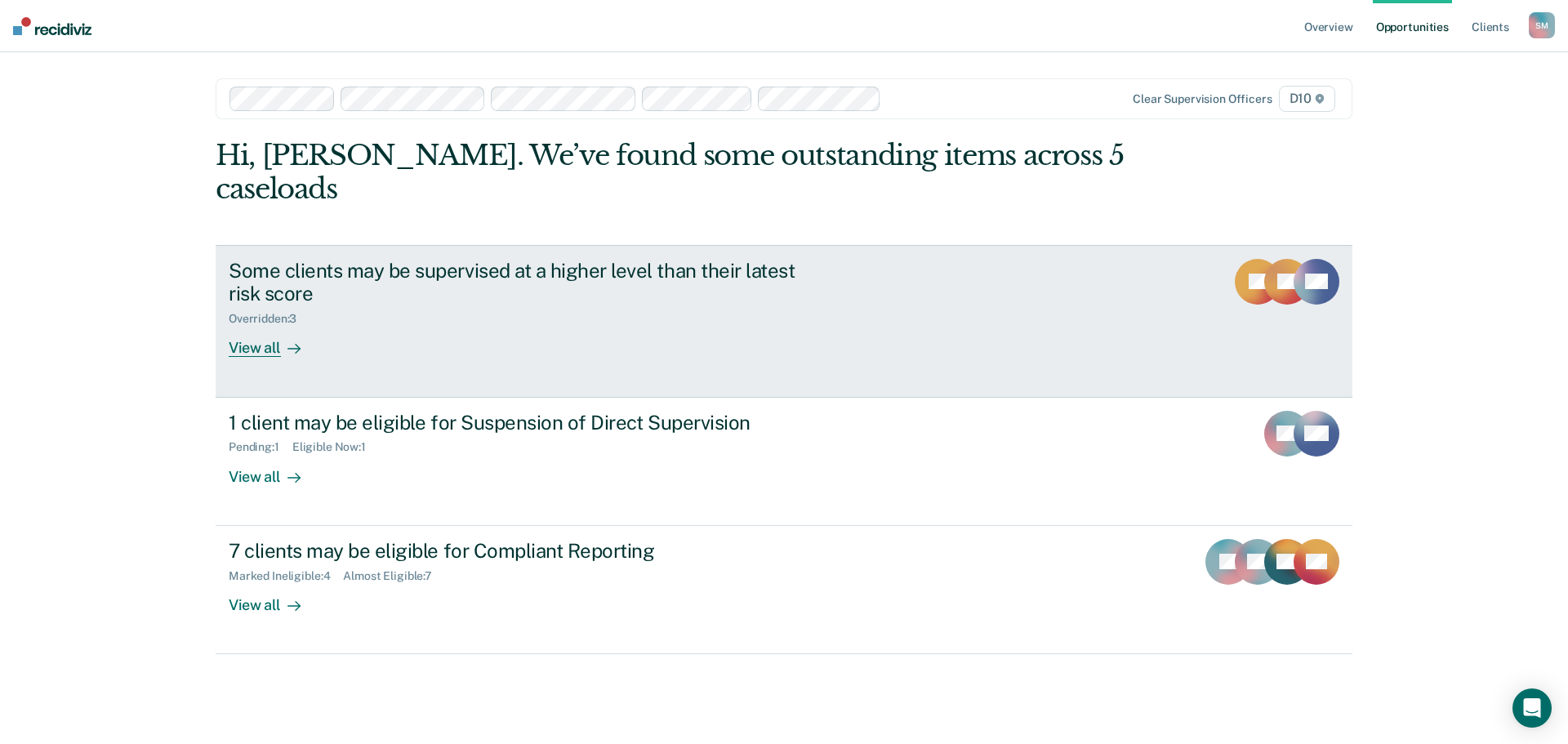 click on "Some clients may be supervised at a higher level than their latest risk score Overridden :  3 View all" at bounding box center (535, 308) 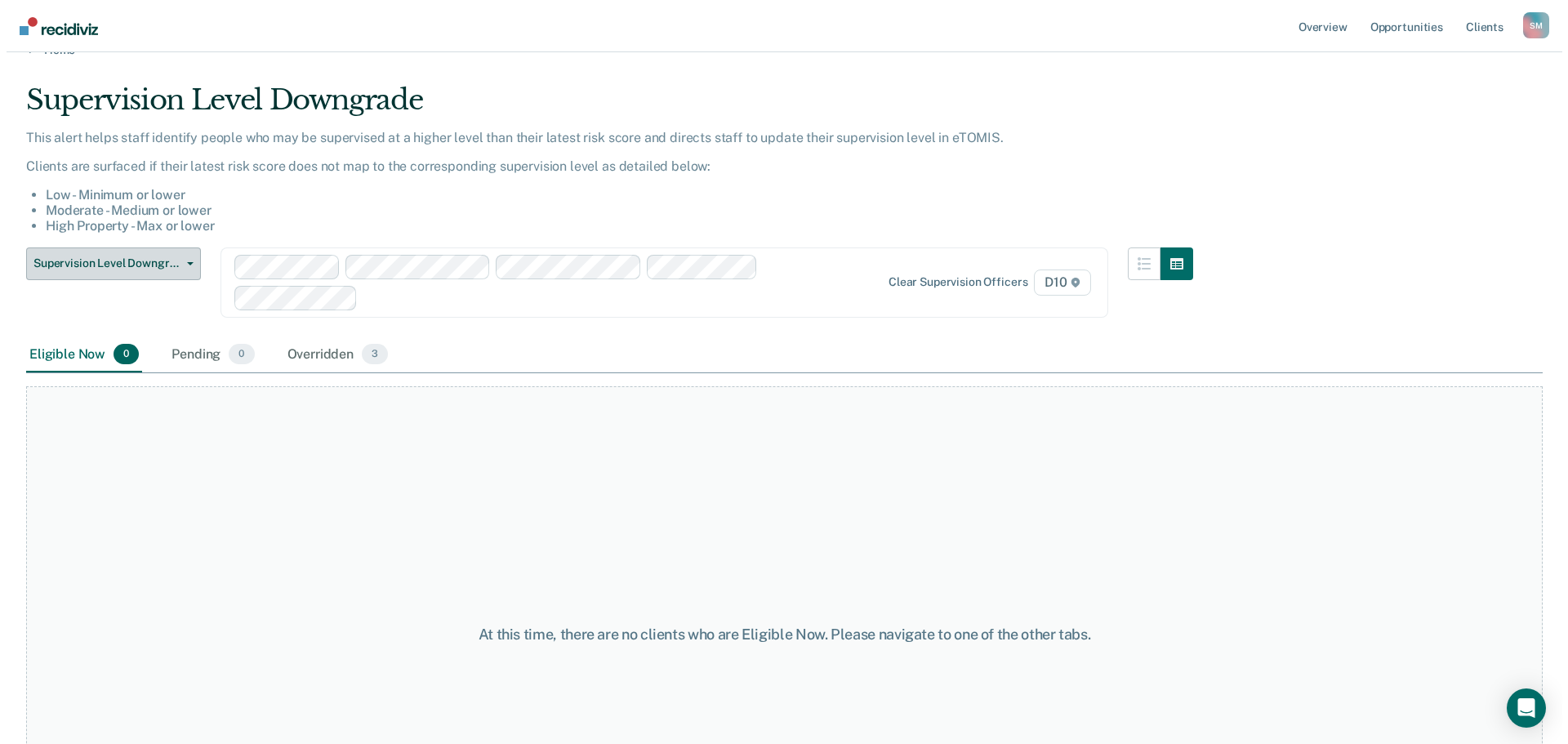 scroll, scrollTop: 0, scrollLeft: 0, axis: both 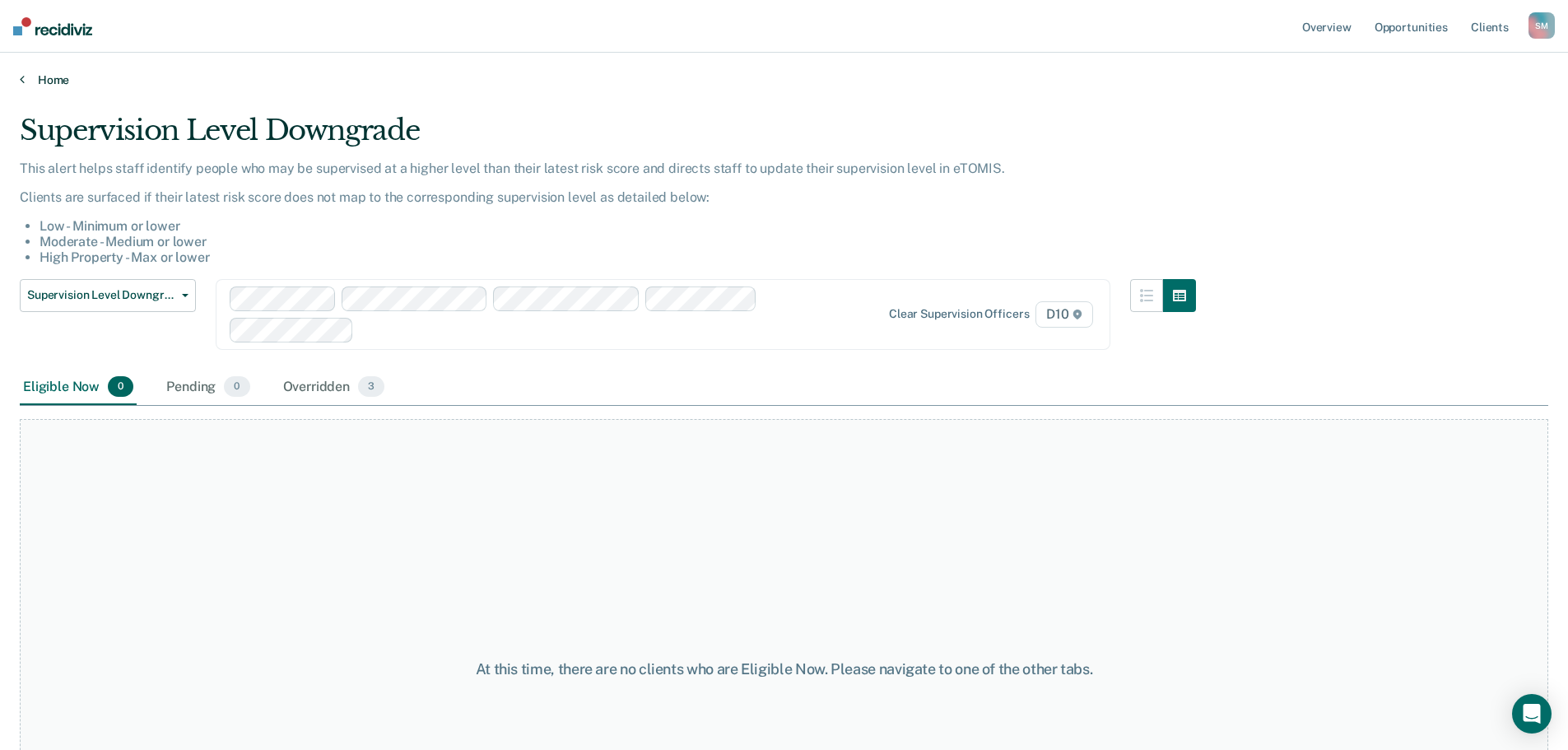 click on "Home" at bounding box center [784, 80] 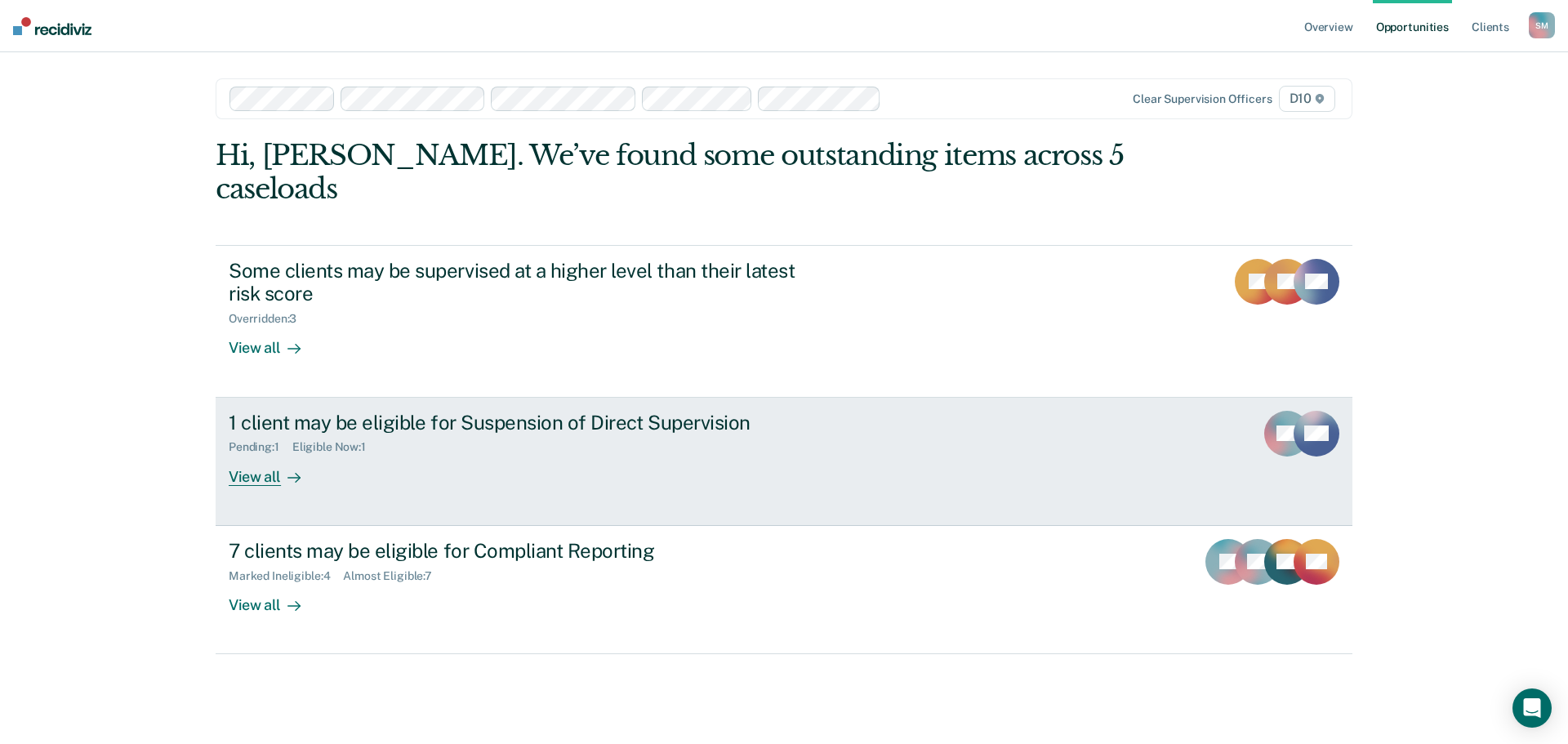 click on "Pending :  1 Eligible Now :  1" at bounding box center (515, 443) 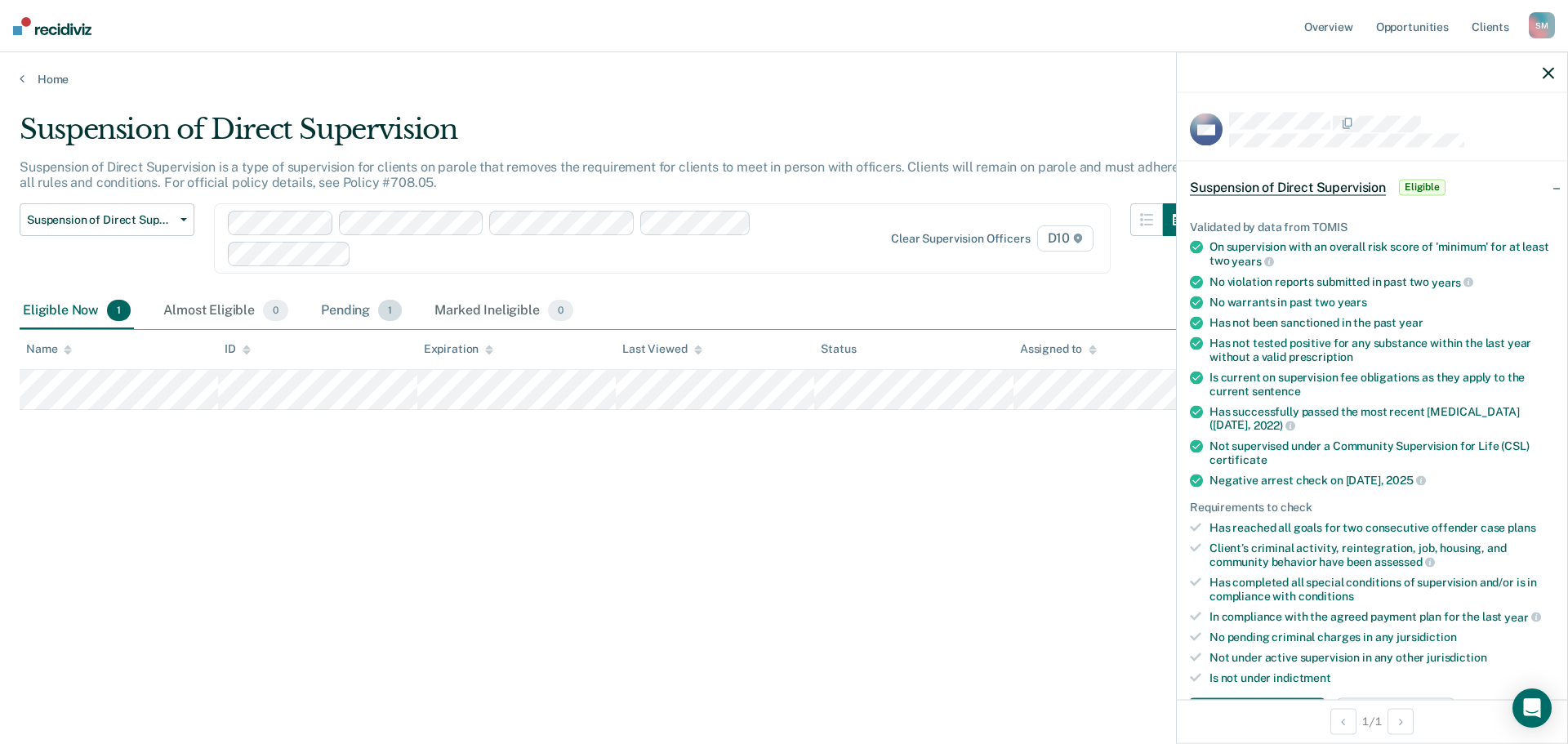 click on "Pending 1" at bounding box center (361, 311) 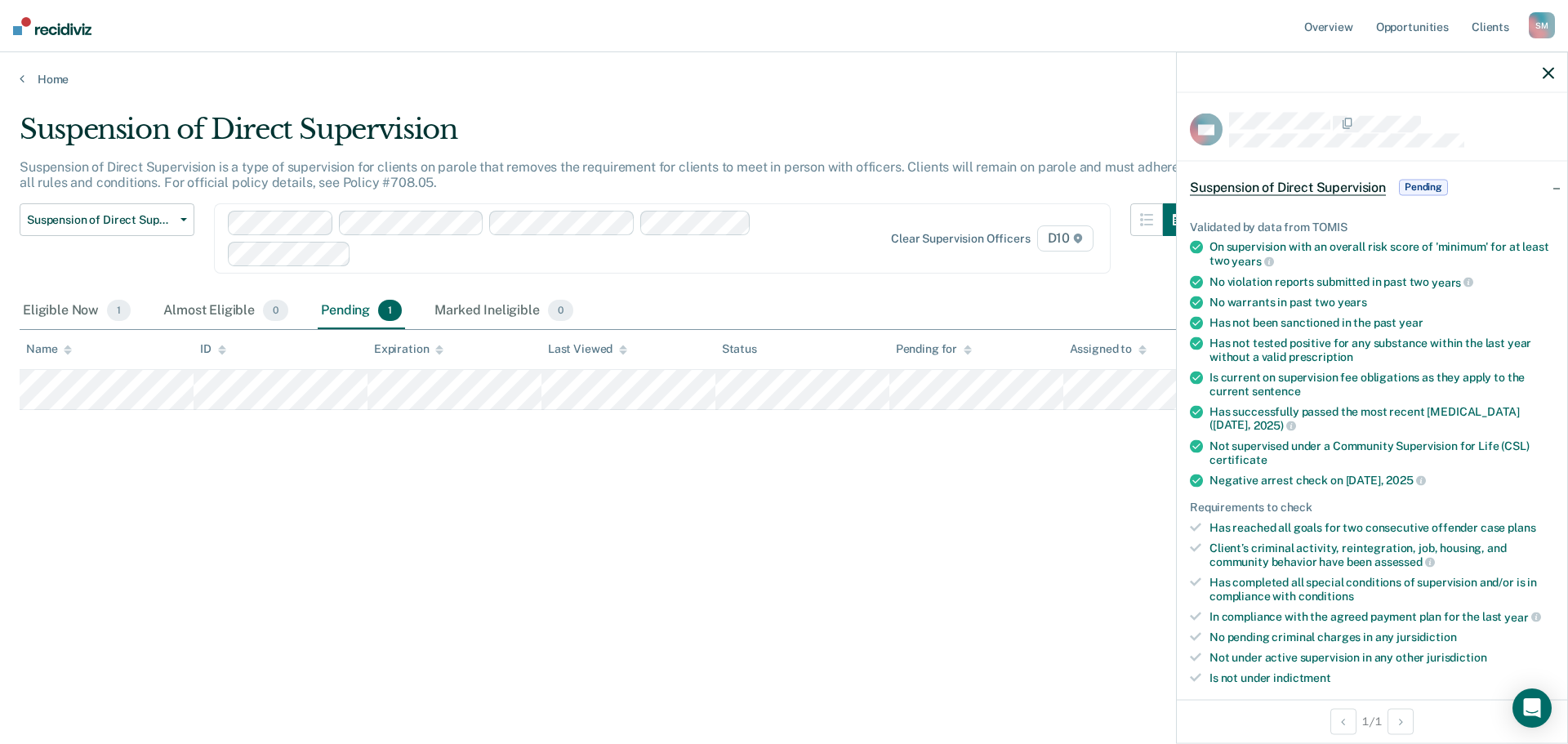 click on "Suspension of Direct Supervision   Suspension of Direct Supervision is a type of supervision for clients on parole that removes the requirement for clients to meet in person with officers. Clients will remain on parole and must adhere to all rules and conditions. For official policy details, see Policy #708.05. Suspension of Direct Supervision Supervision Level Downgrade Suspension of Direct Supervision Compliant Reporting - 2025 Policy Clear   supervision officers D10   Eligible Now 1 Almost Eligible 0 Pending 1 Marked Ineligible 0
To pick up a draggable item, press the space bar.
While dragging, use the arrow keys to move the item.
Press space again to drop the item in its new position, or press escape to cancel.
Name ID Expiration Last Viewed Status Pending for Assigned to" at bounding box center (784, 367) 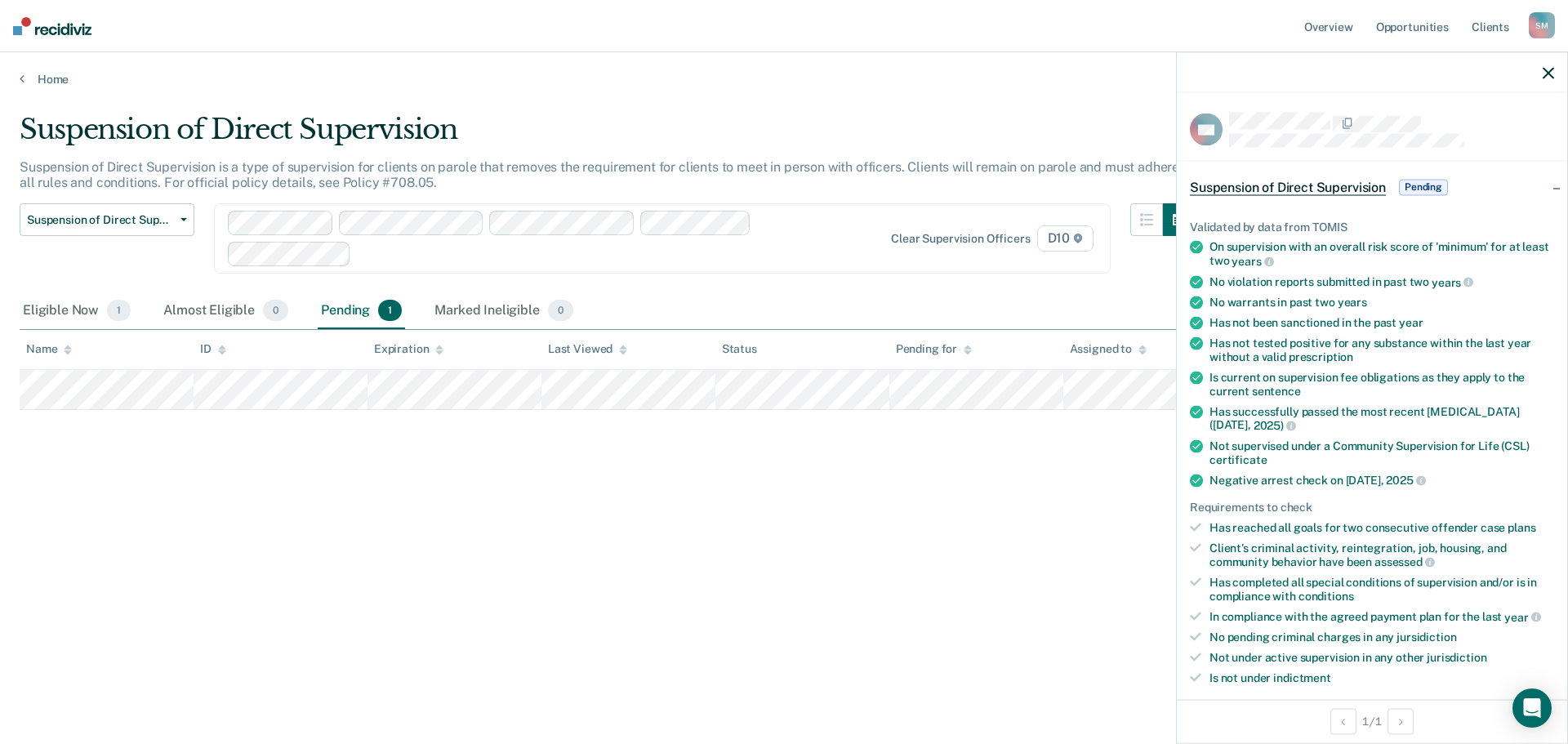 drag, startPoint x: 1544, startPoint y: 75, endPoint x: 1532, endPoint y: 91, distance: 20 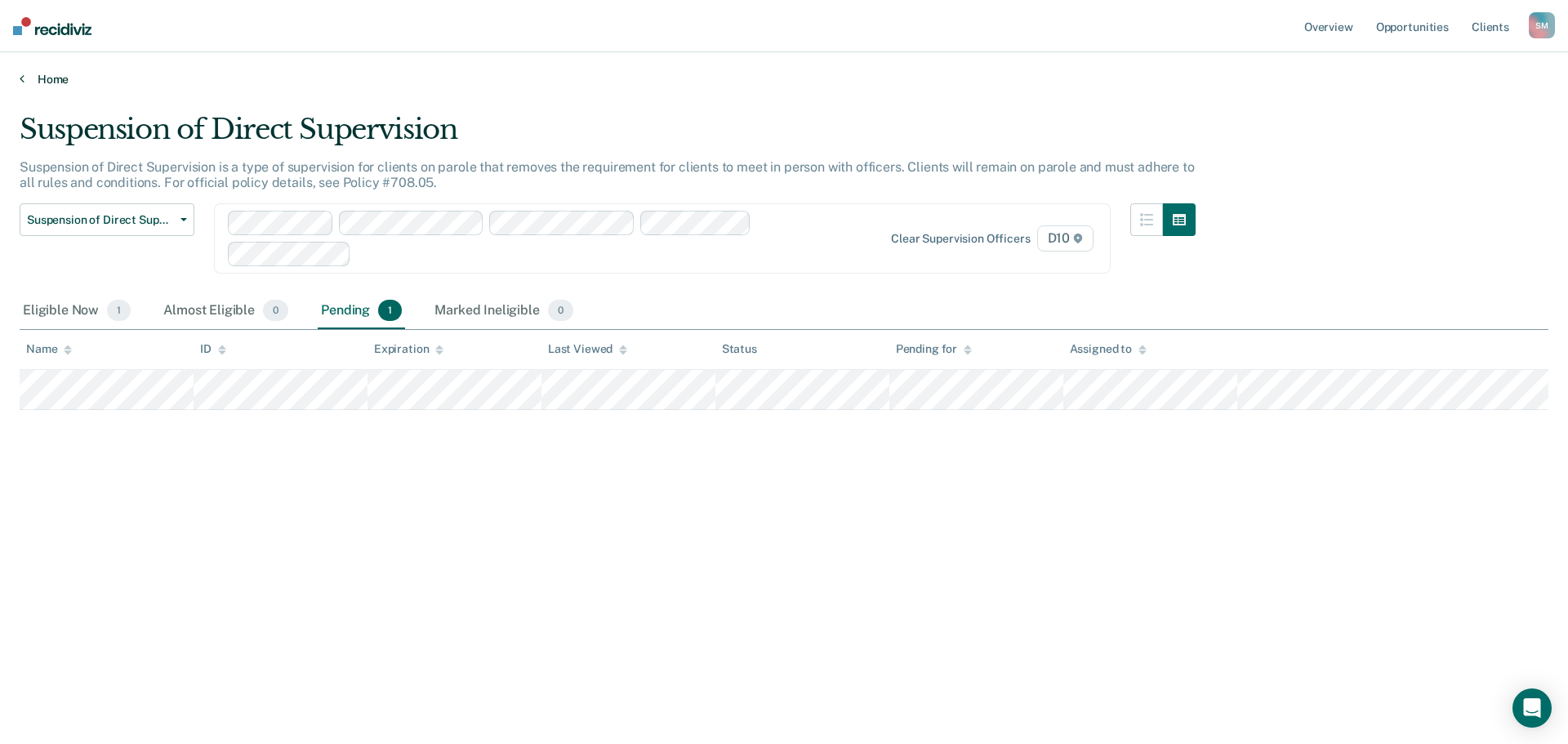 click on "Home" at bounding box center (784, 79) 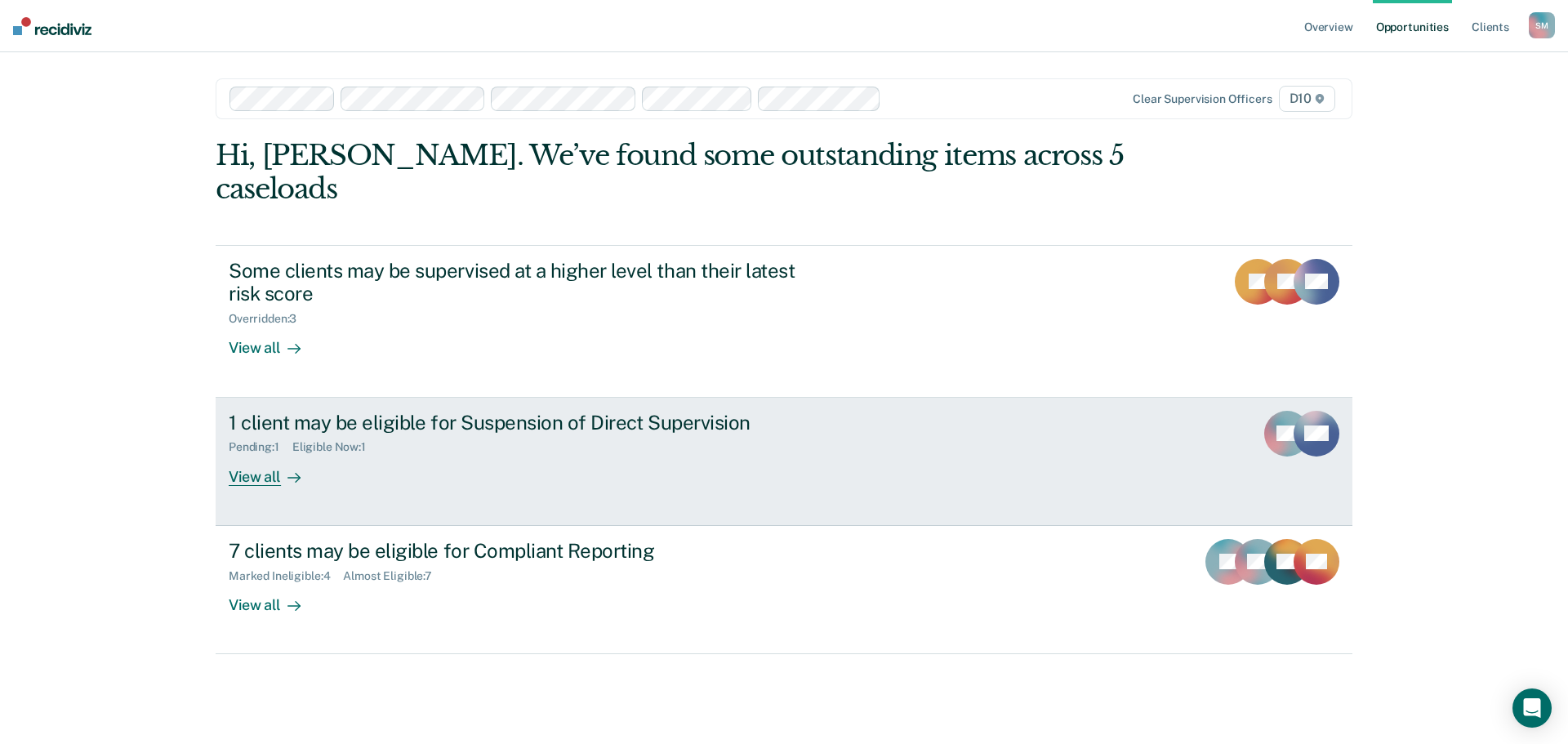 click on "Pending :  1 Eligible Now :  1" at bounding box center (515, 443) 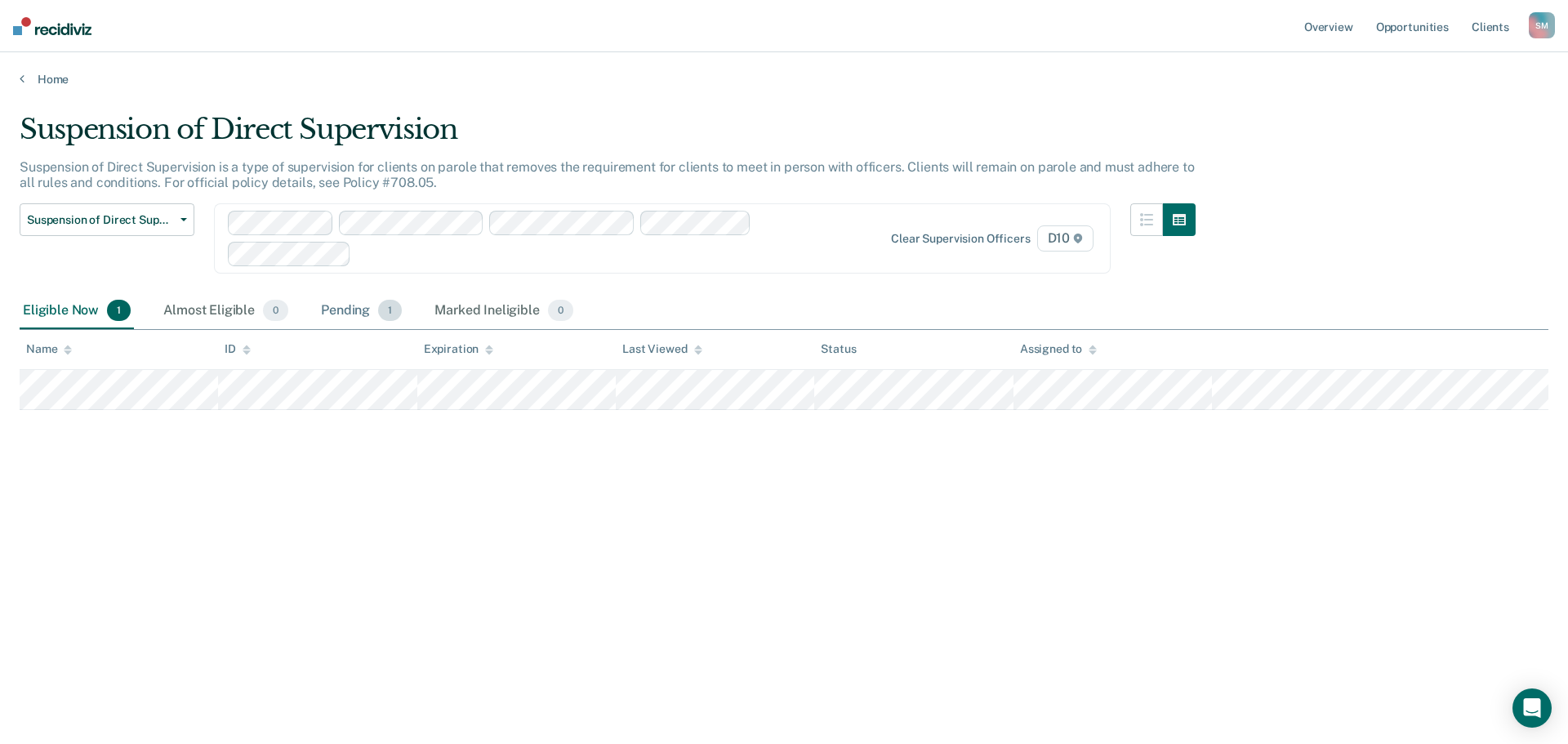 click on "Pending 1" at bounding box center [361, 311] 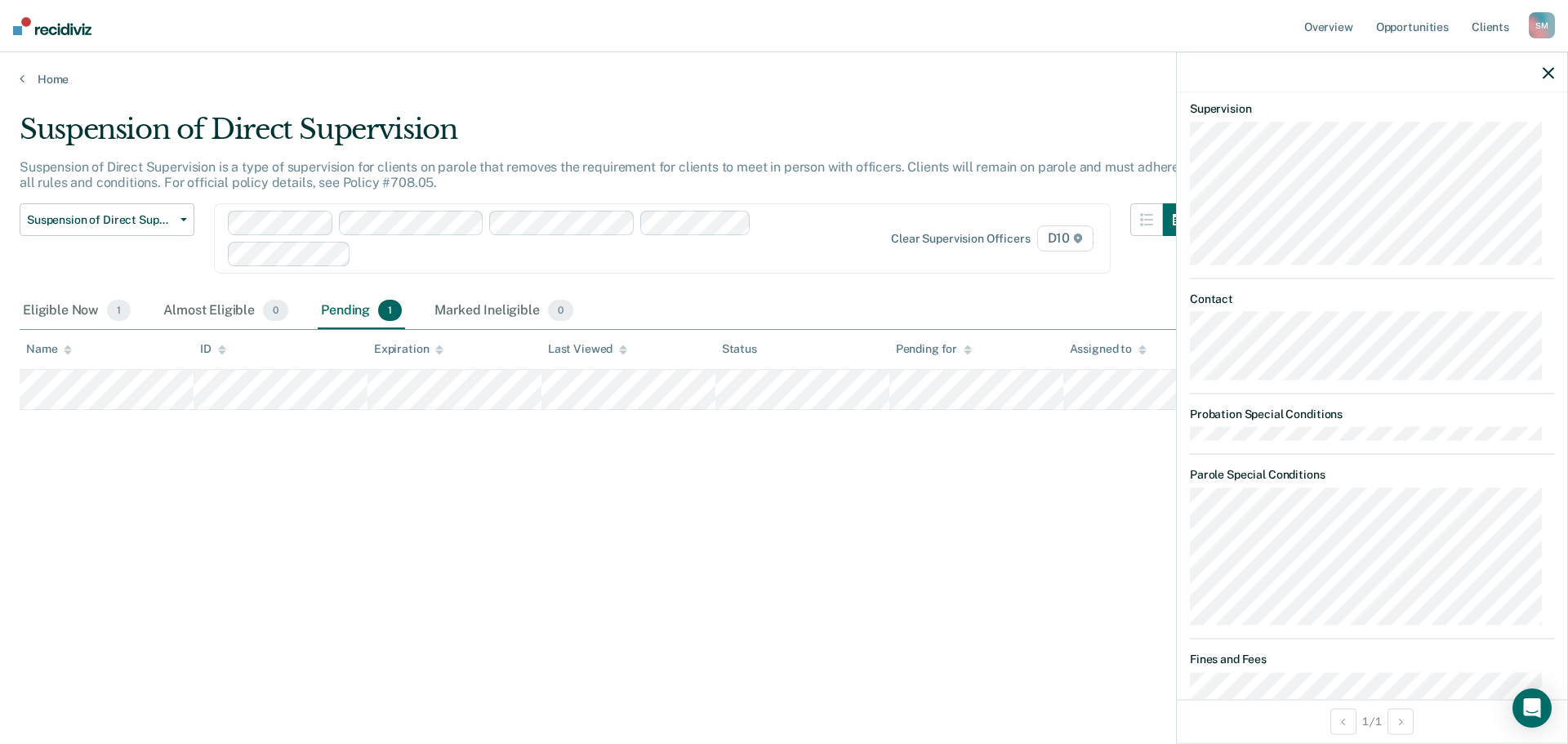 scroll, scrollTop: 490, scrollLeft: 0, axis: vertical 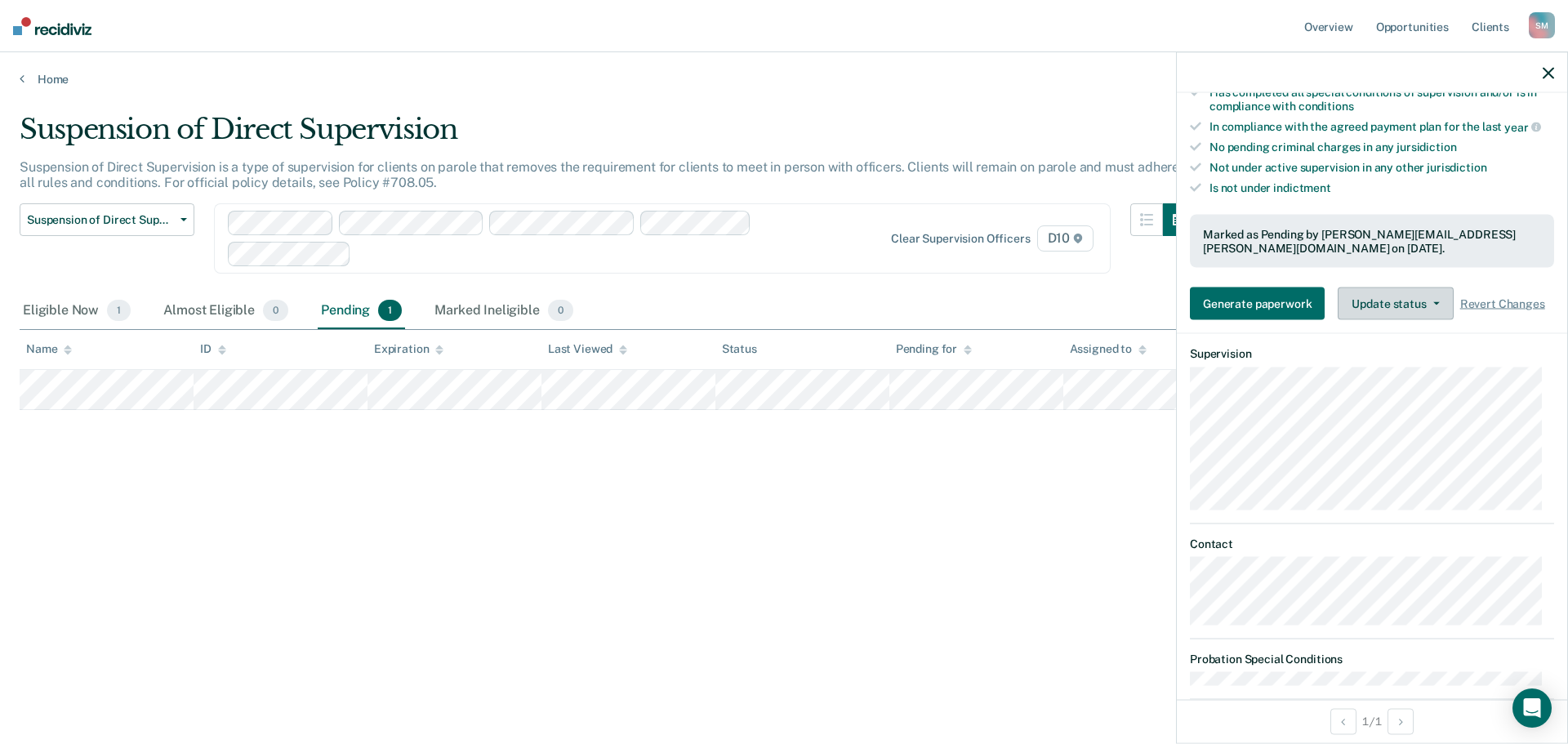 click on "Update status" at bounding box center [1395, 304] 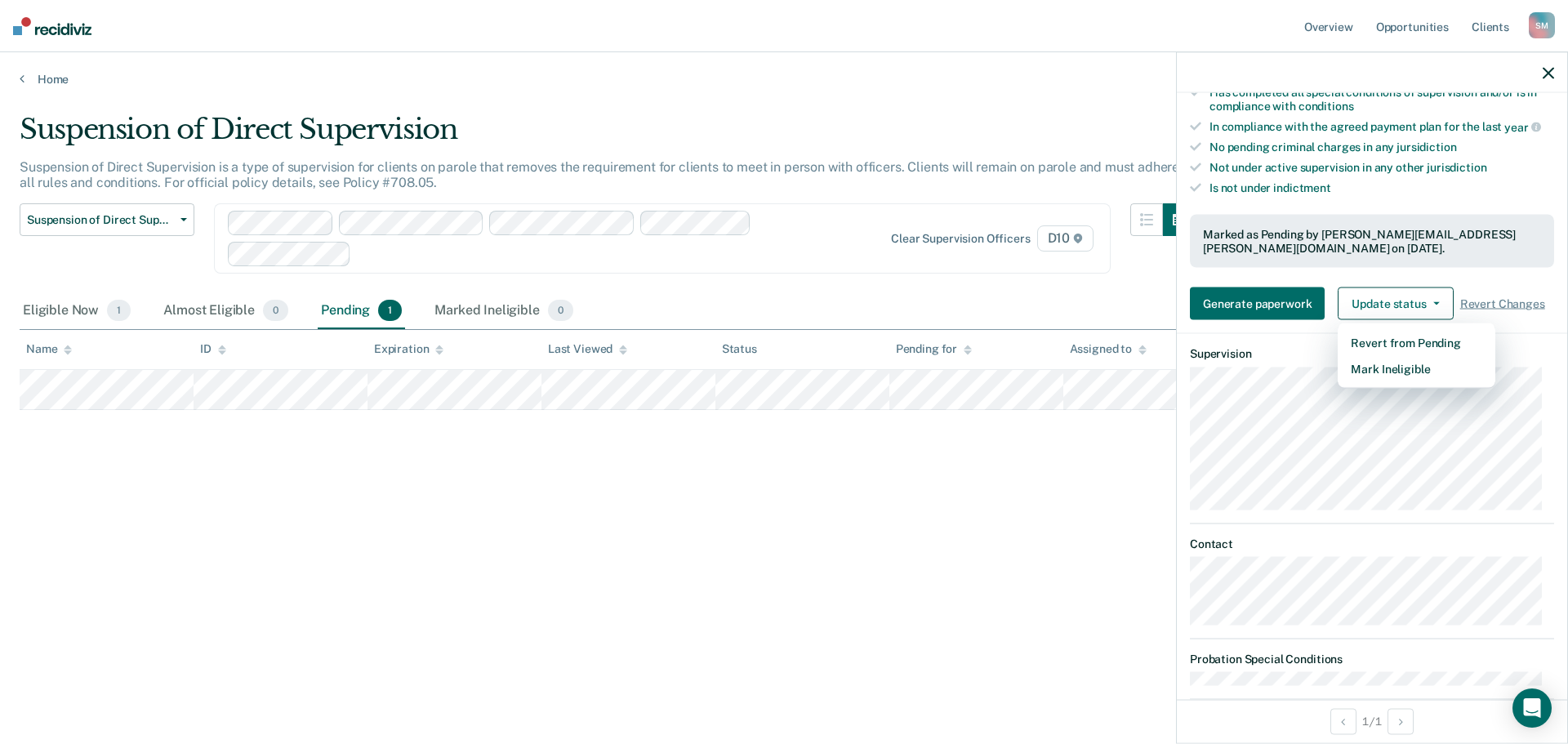 click on "Eligible Now 1 Almost Eligible 0 Pending 1 Marked Ineligible 0" at bounding box center [784, 311] 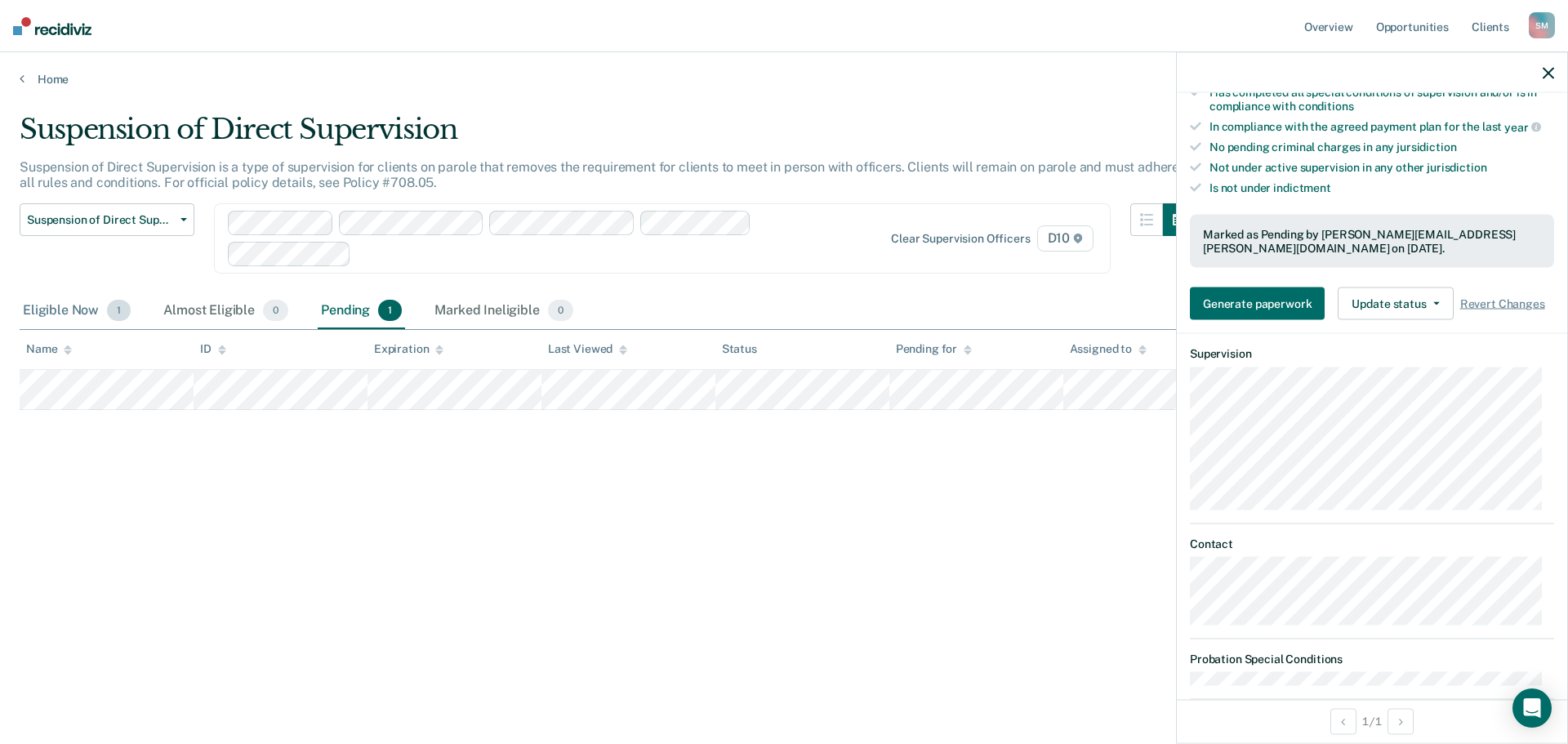 click on "Eligible Now 1" at bounding box center [77, 311] 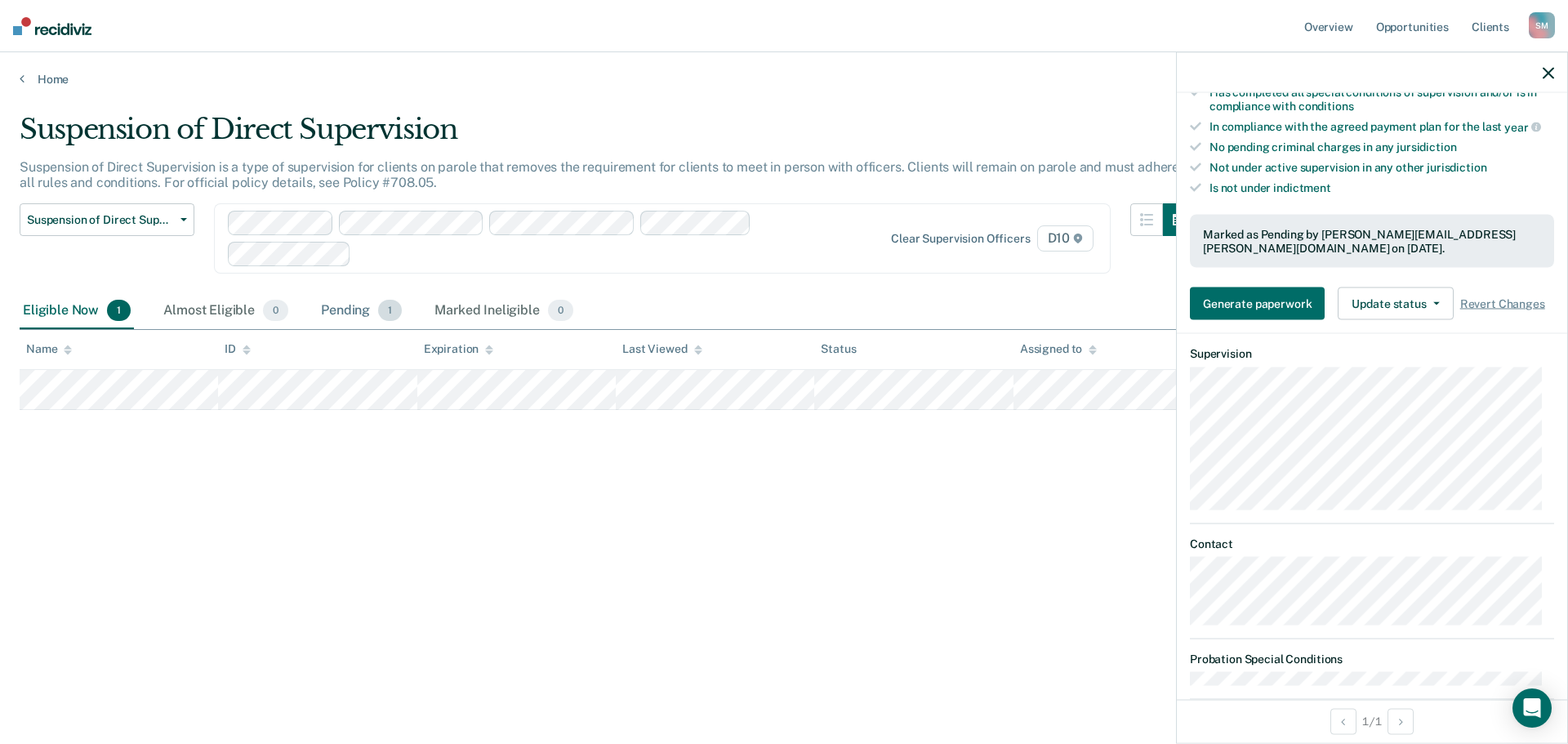 click on "Pending 1" at bounding box center (361, 311) 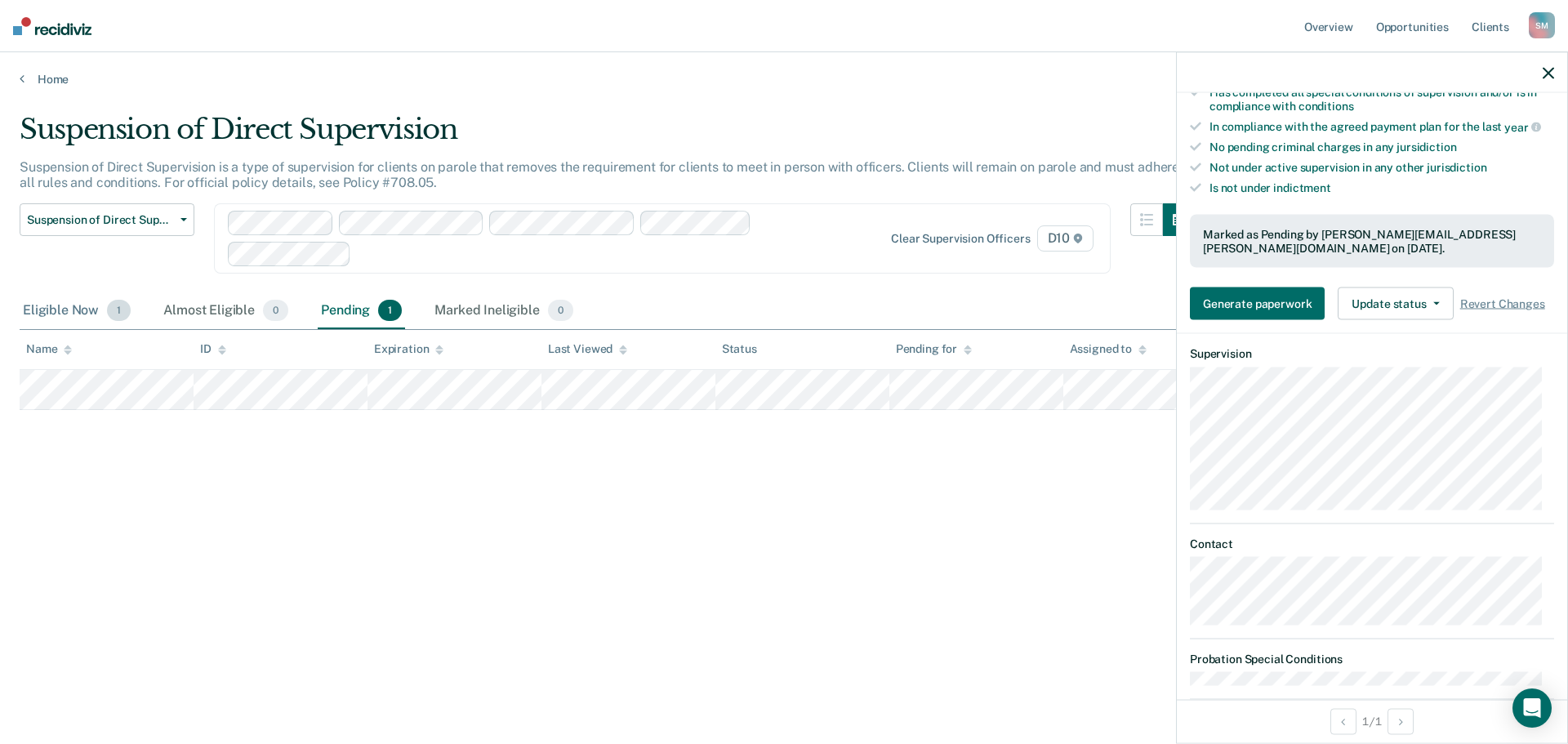 click on "Eligible Now 1" at bounding box center [77, 311] 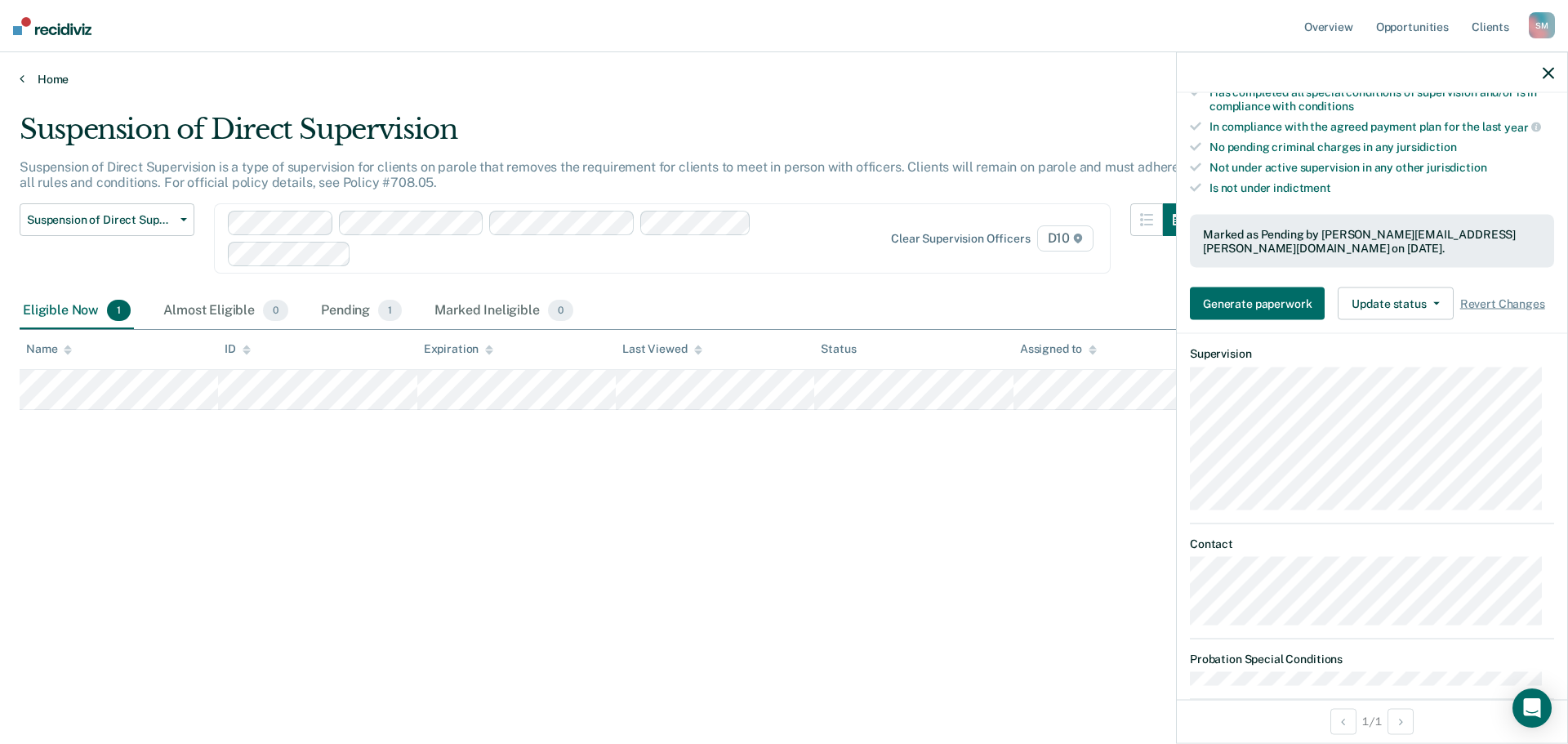 click on "Home" at bounding box center [784, 79] 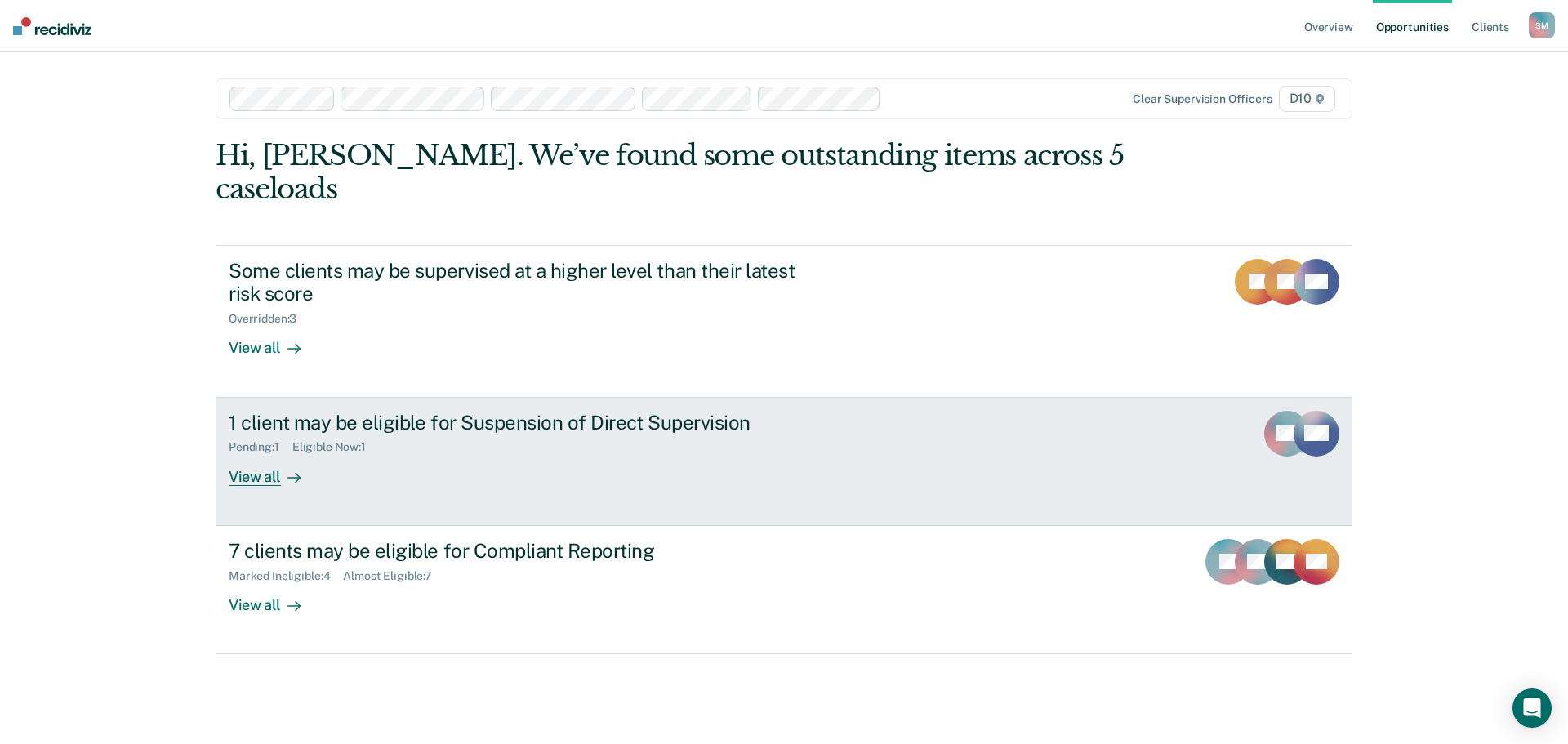 click on "1 client may be eligible for Suspension of Direct Supervision Pending :  1 Eligible Now :  1 View all" at bounding box center [535, 448] 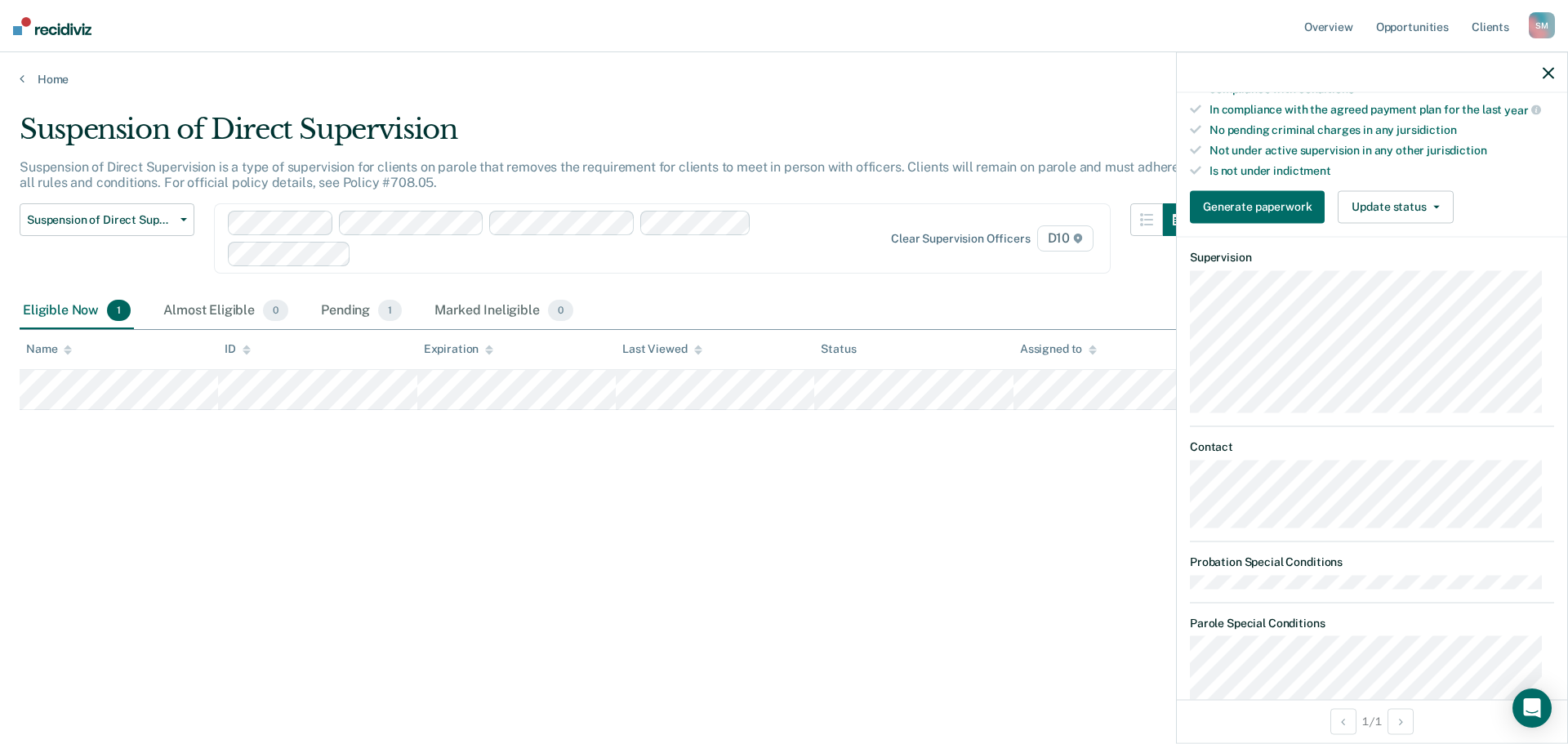 scroll, scrollTop: 490, scrollLeft: 0, axis: vertical 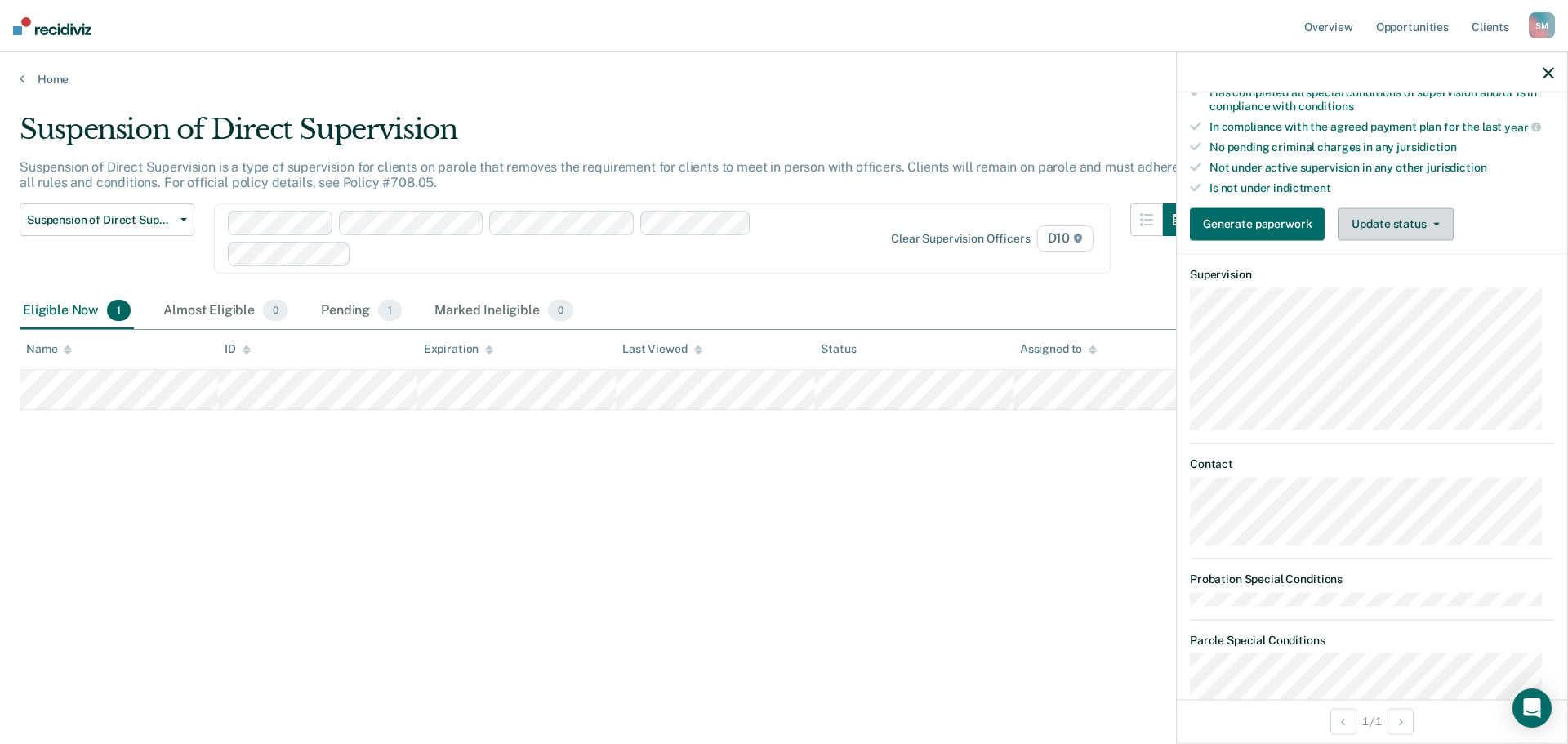 click on "Update status" at bounding box center (1395, 224) 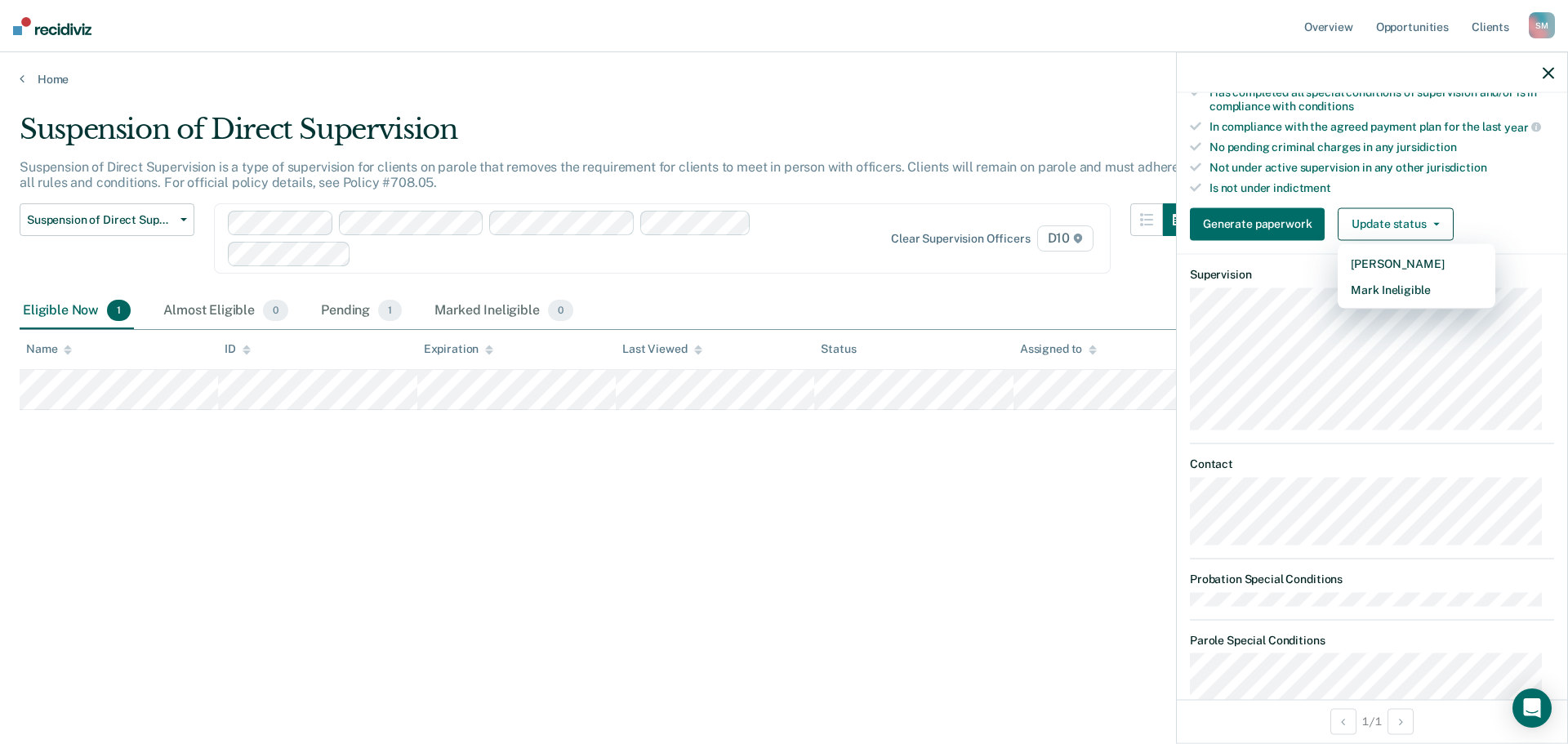 click on "Is not under   indictment" at bounding box center (1382, 188) 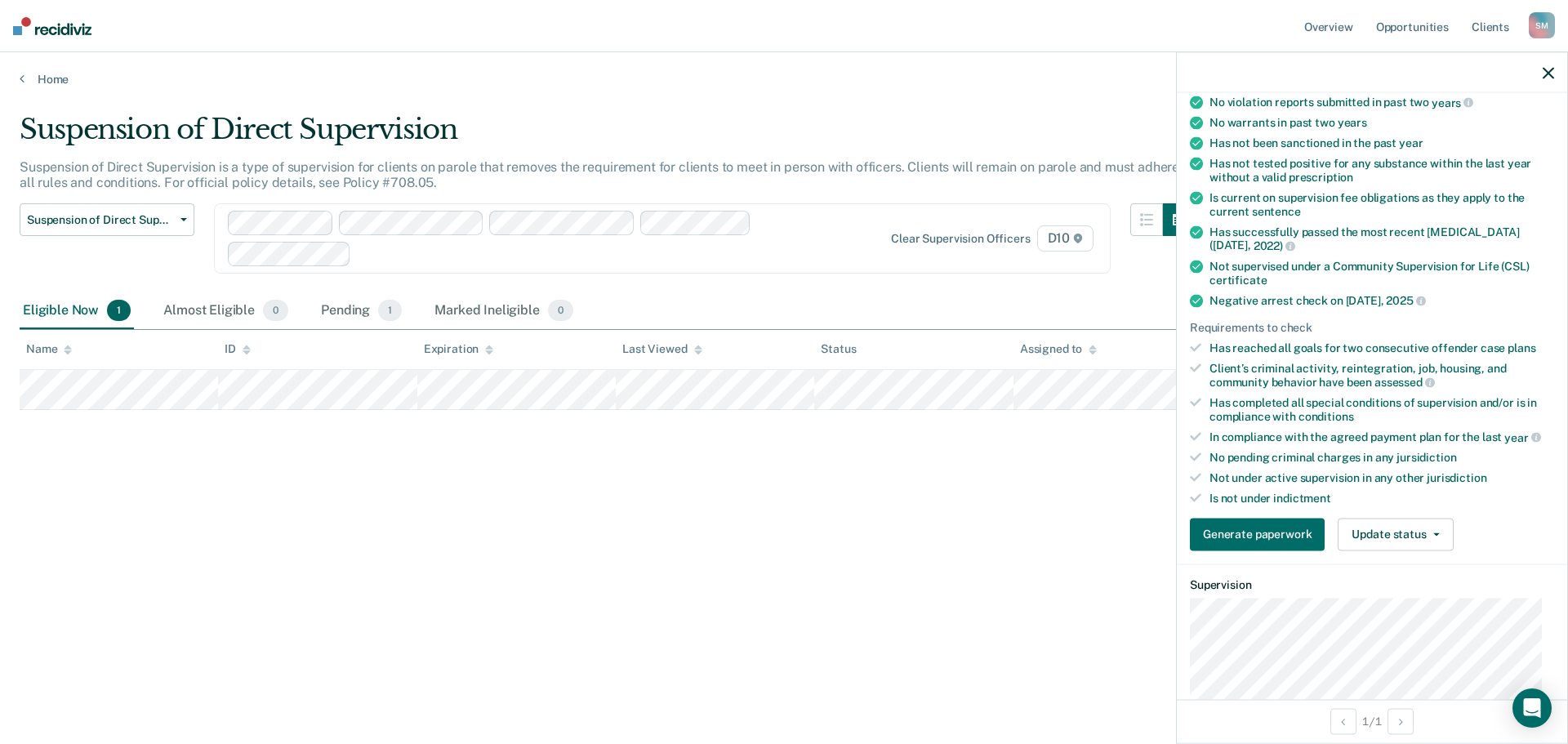 scroll, scrollTop: 0, scrollLeft: 0, axis: both 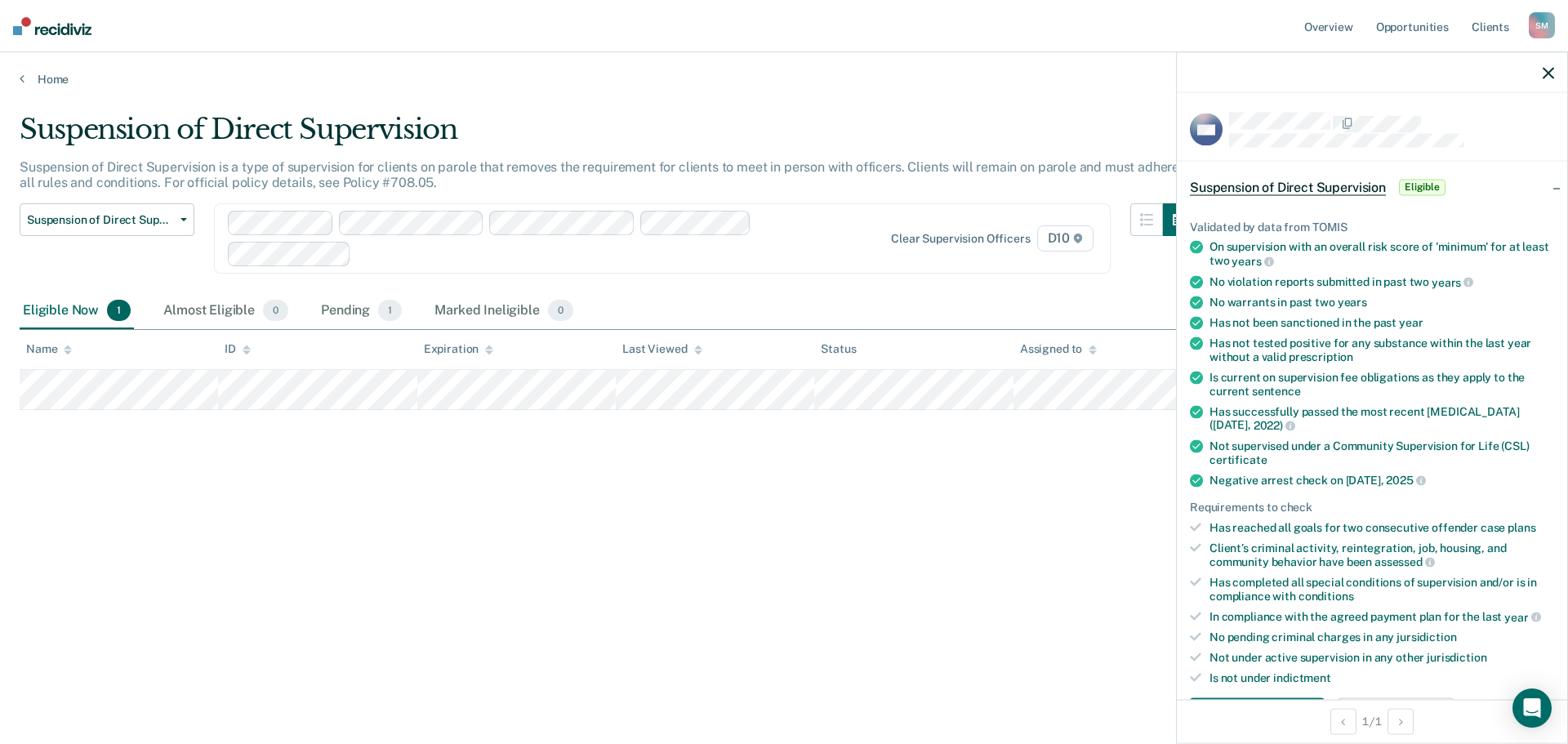 click 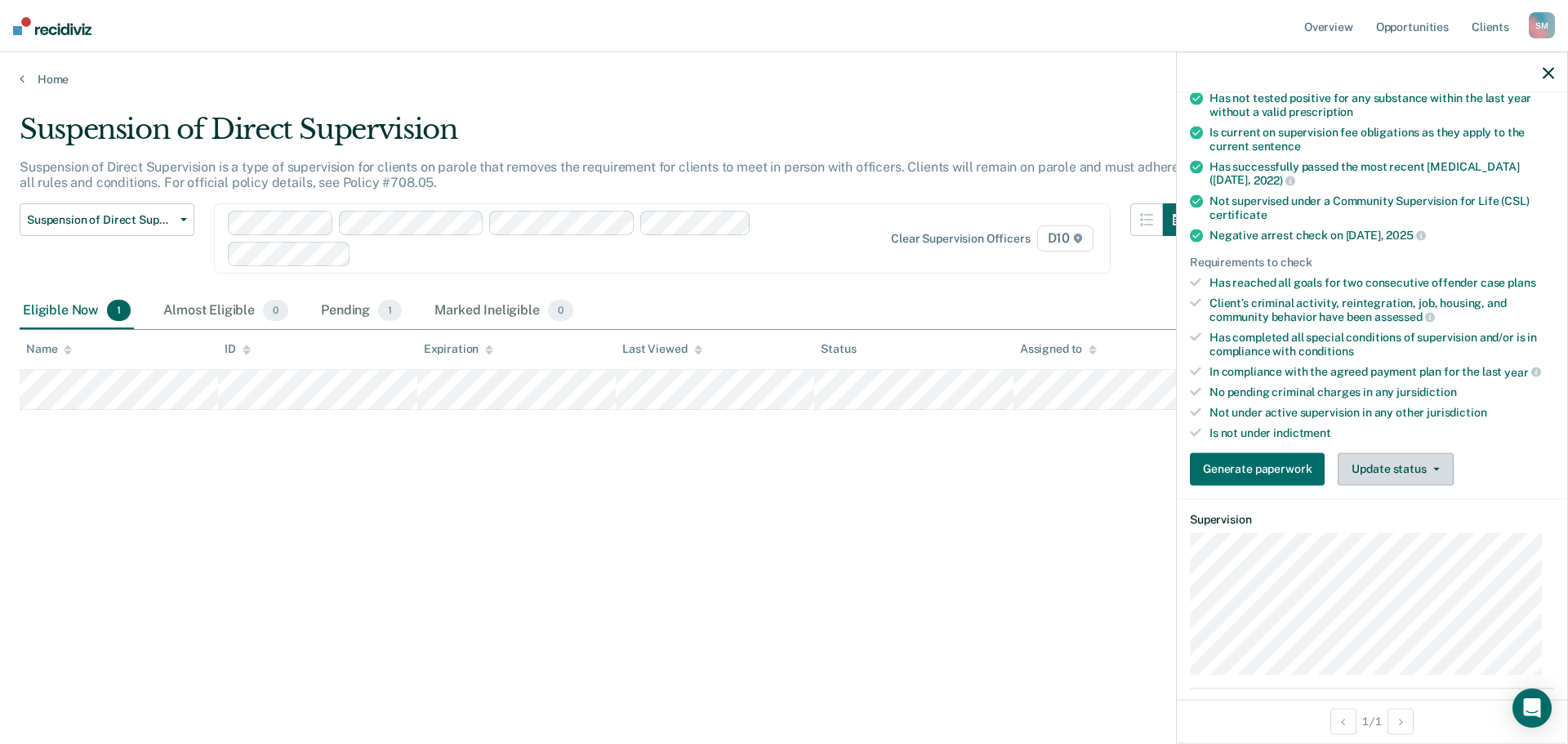 click on "Update status" at bounding box center [1395, 469] 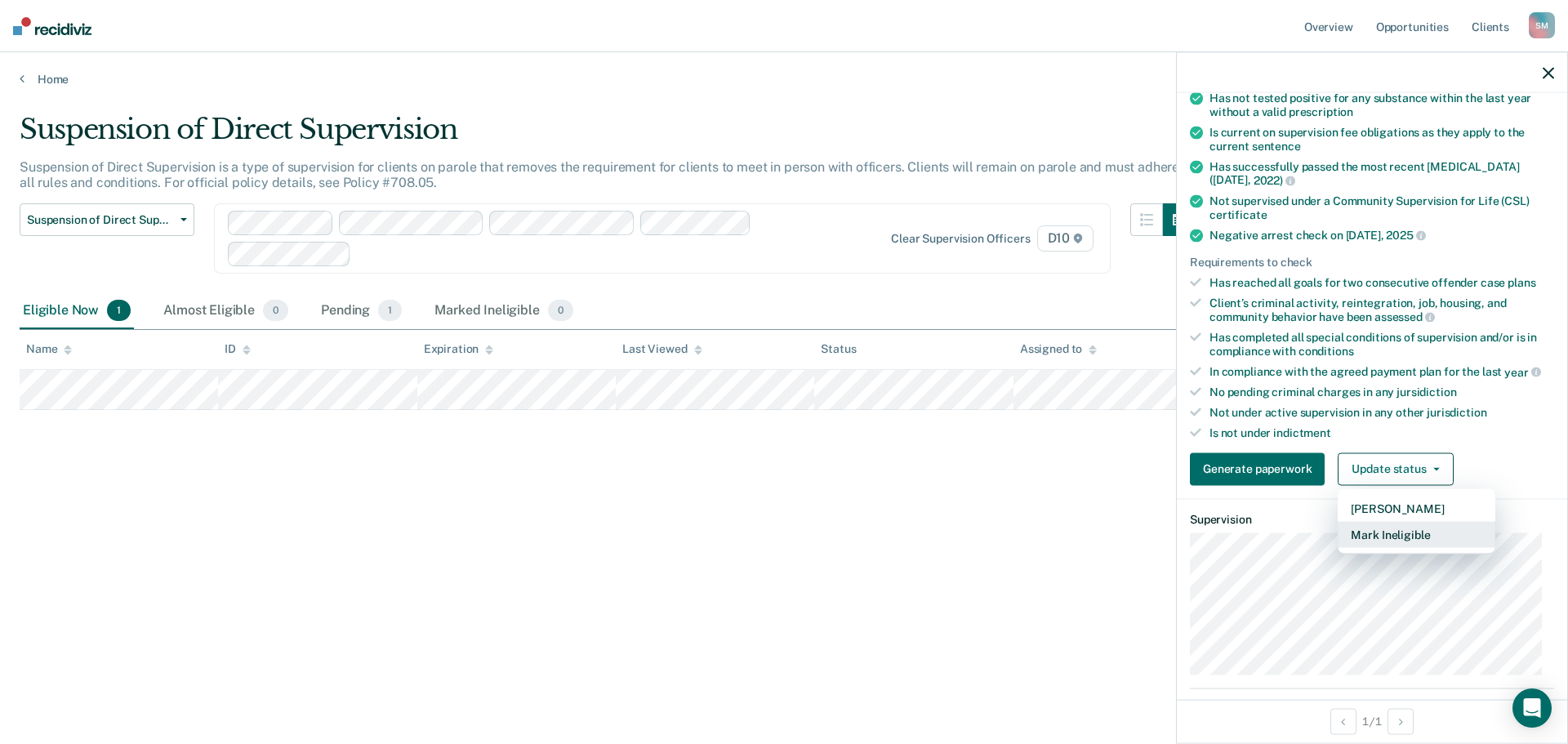 click on "Mark Ineligible" at bounding box center (1416, 534) 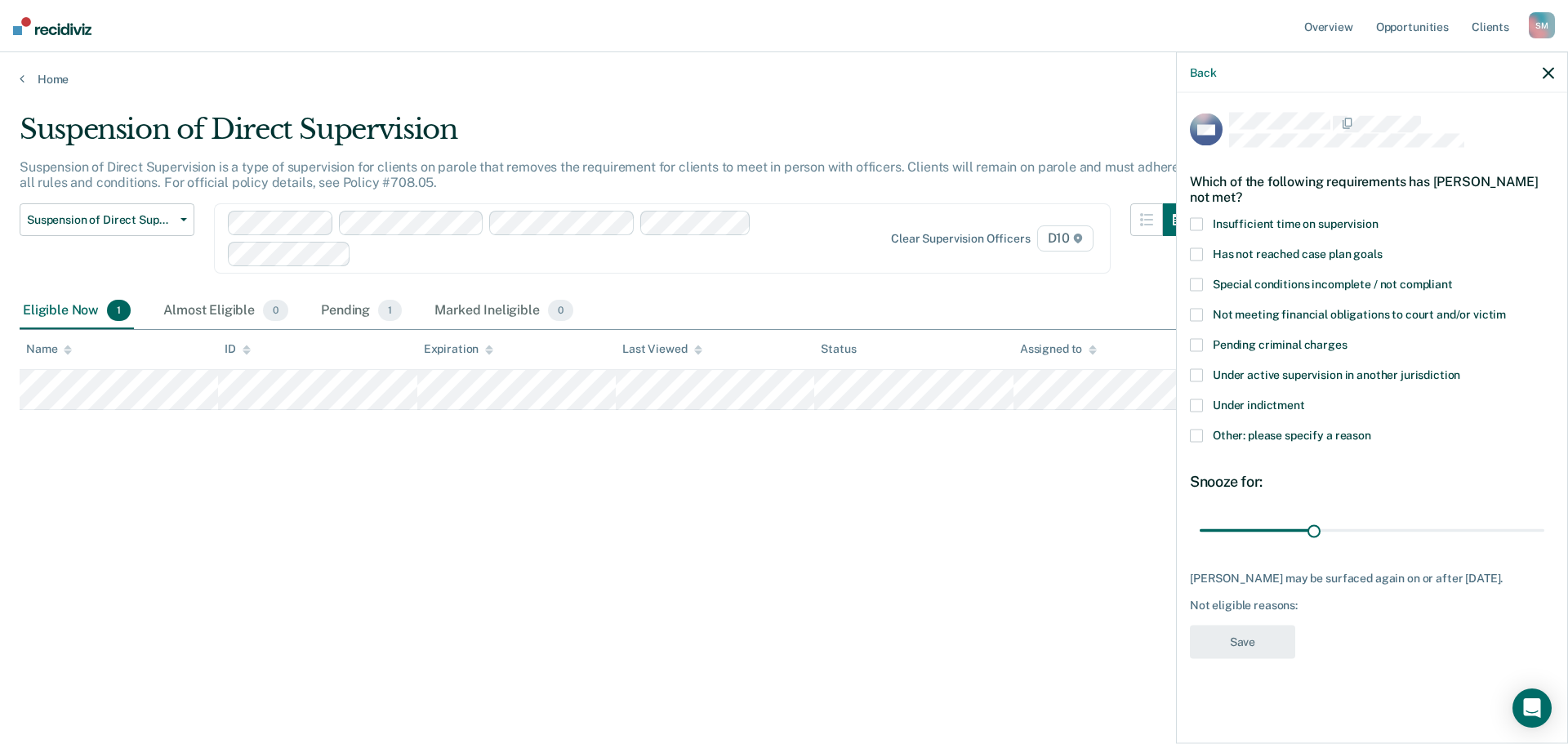 scroll, scrollTop: 0, scrollLeft: 0, axis: both 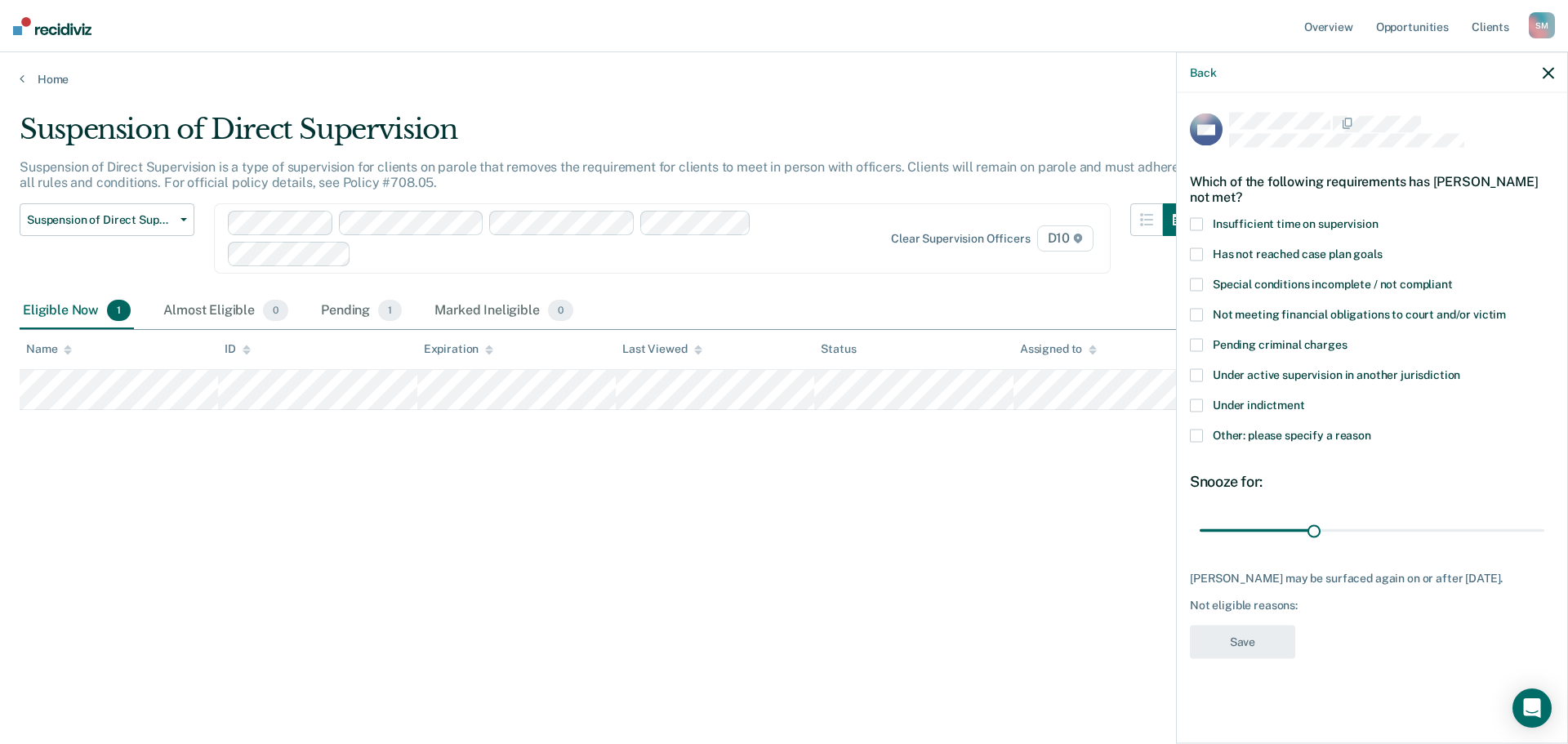 click at bounding box center (1196, 436) 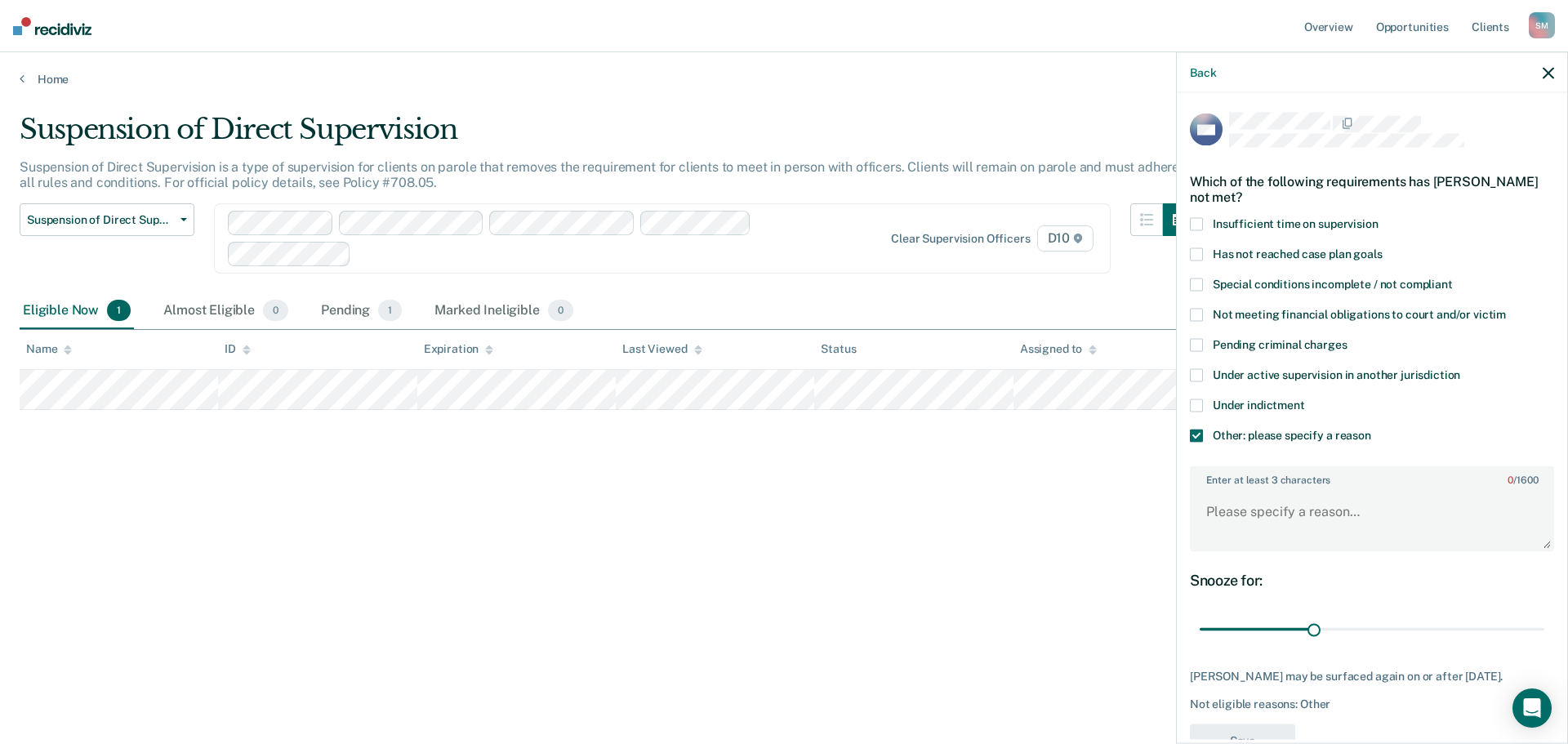 scroll, scrollTop: 45, scrollLeft: 0, axis: vertical 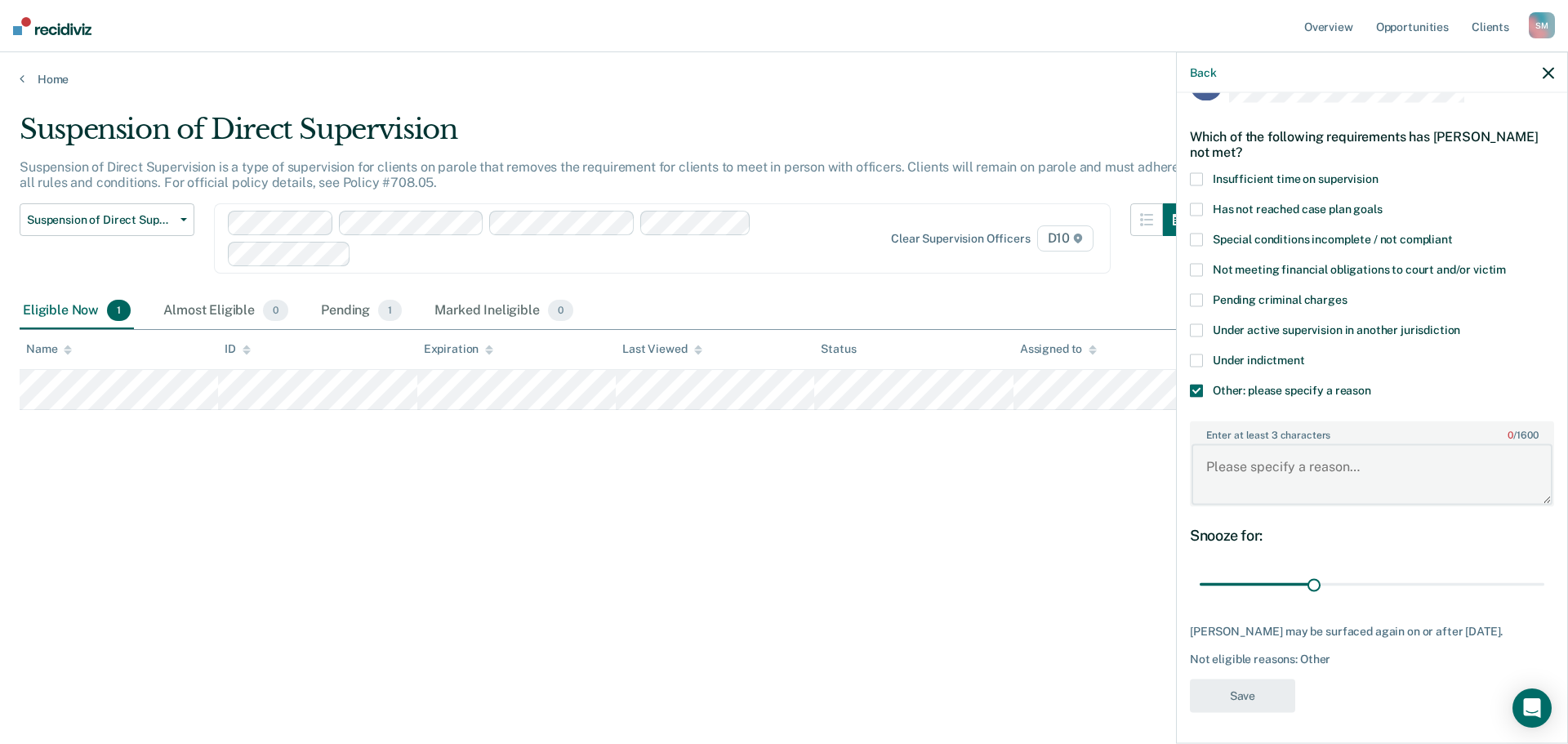 click on "Enter at least 3 characters 0  /  1600" at bounding box center [1372, 474] 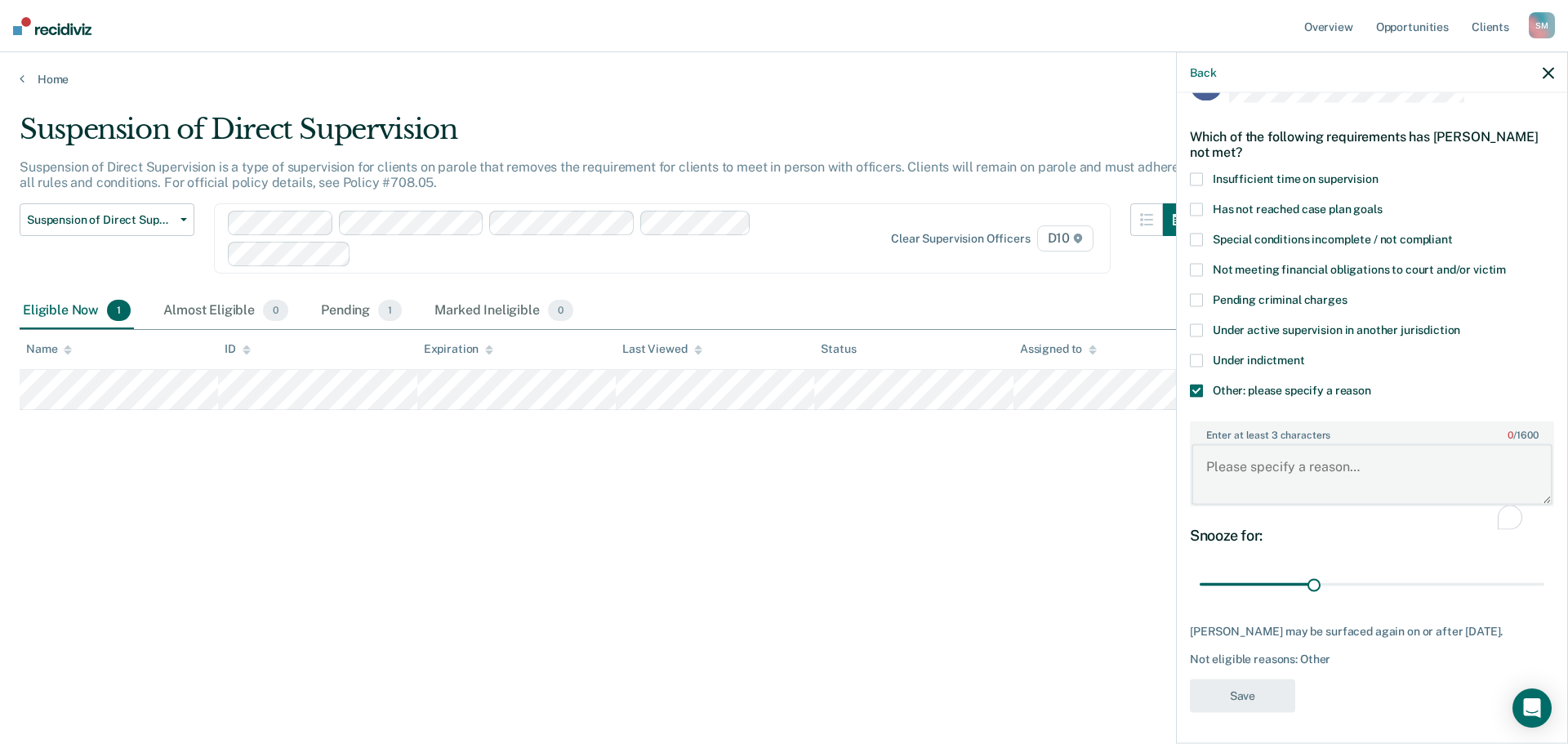 scroll, scrollTop: 45, scrollLeft: 0, axis: vertical 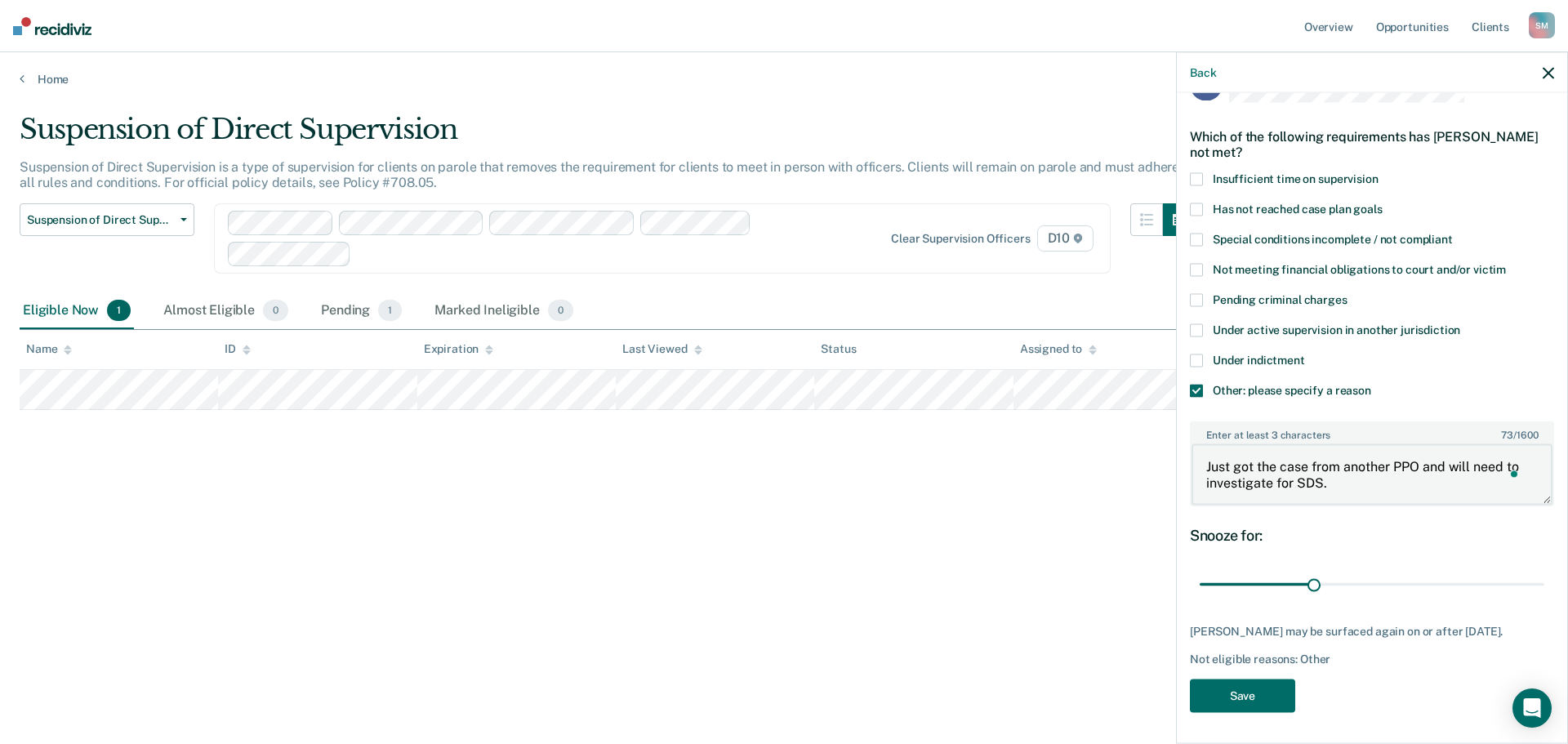 click on "Just got the case from another PPO and will need to investigate for SDS." at bounding box center (1372, 474) 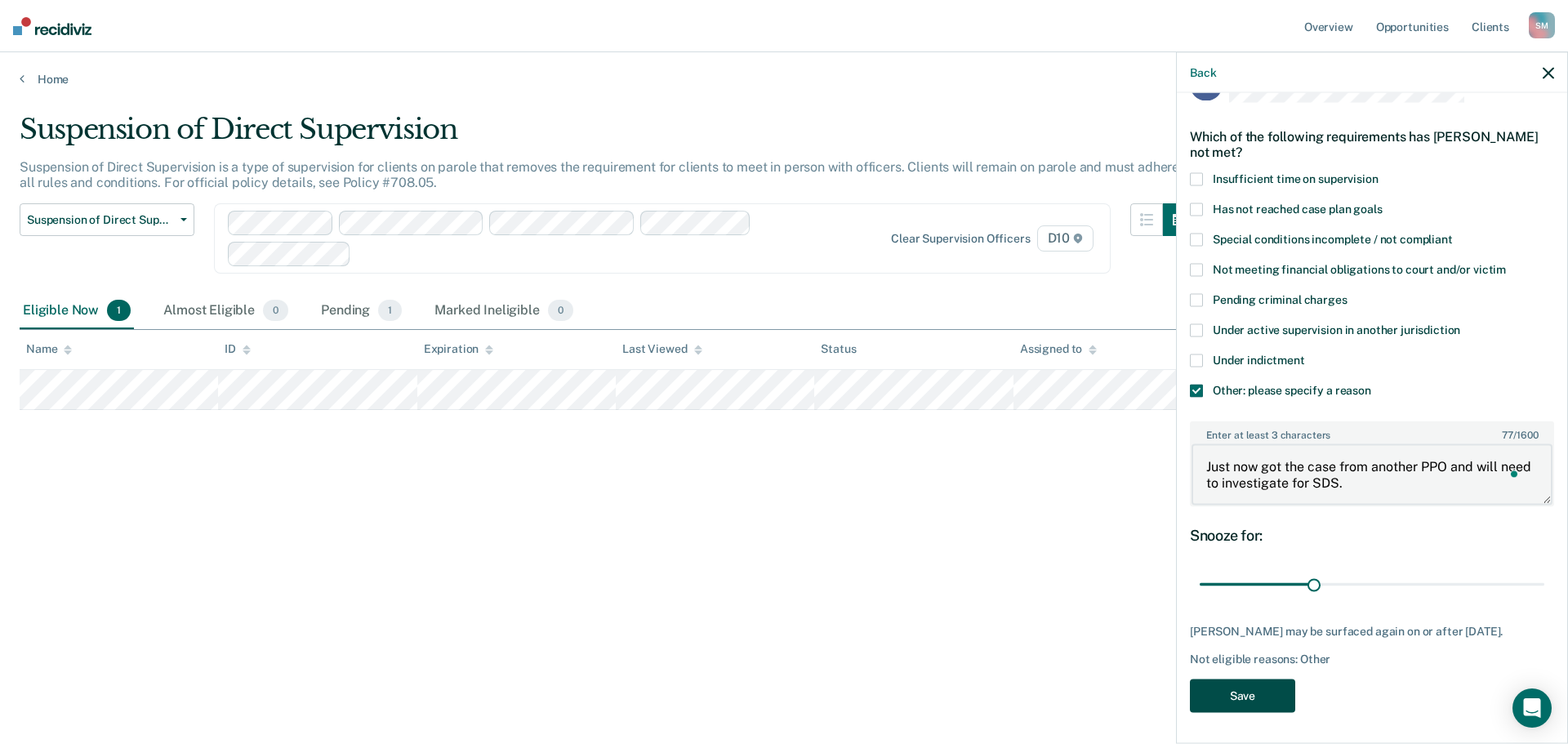 type on "Just now got the case from another PPO and will need to investigate for SDS." 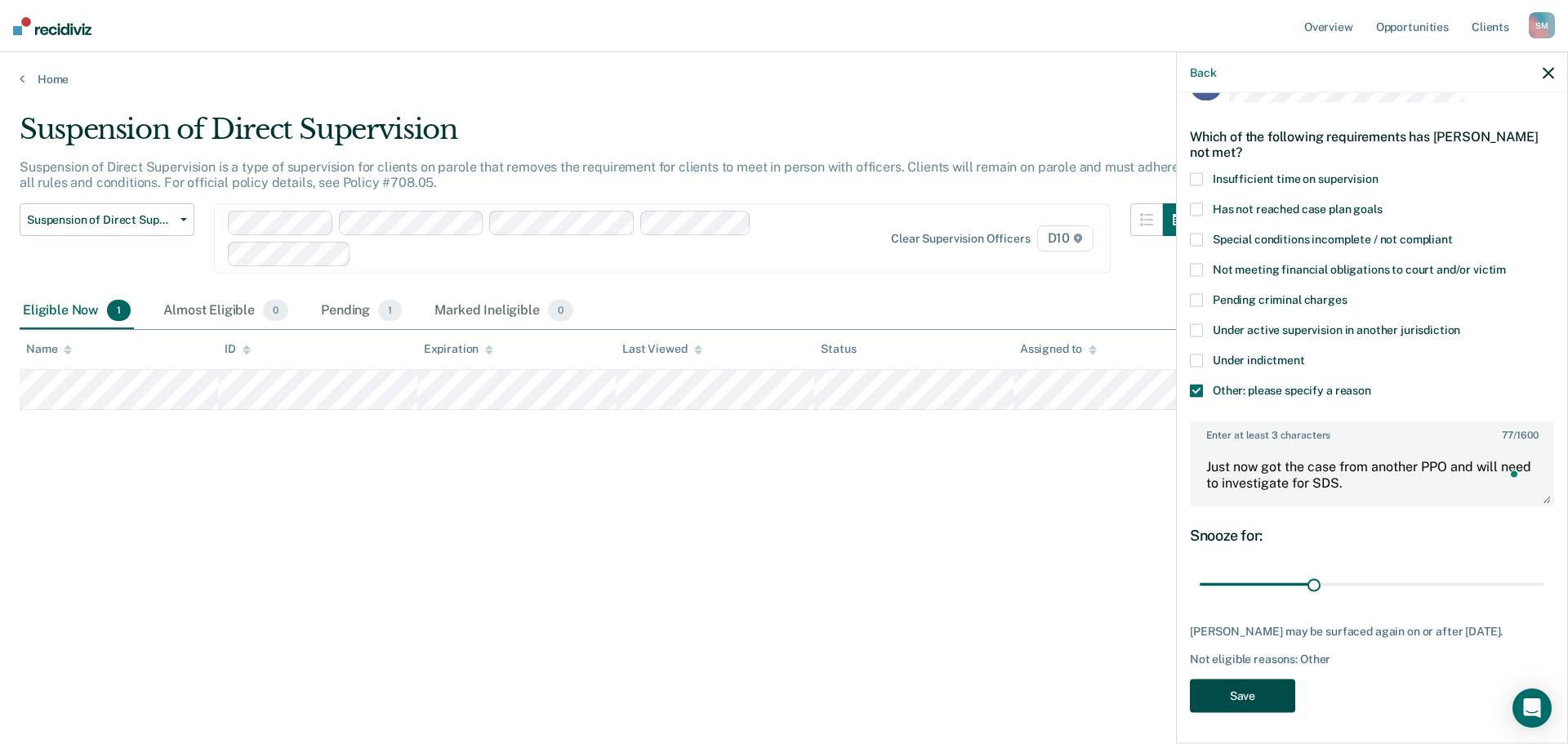 click on "Save" at bounding box center [1242, 695] 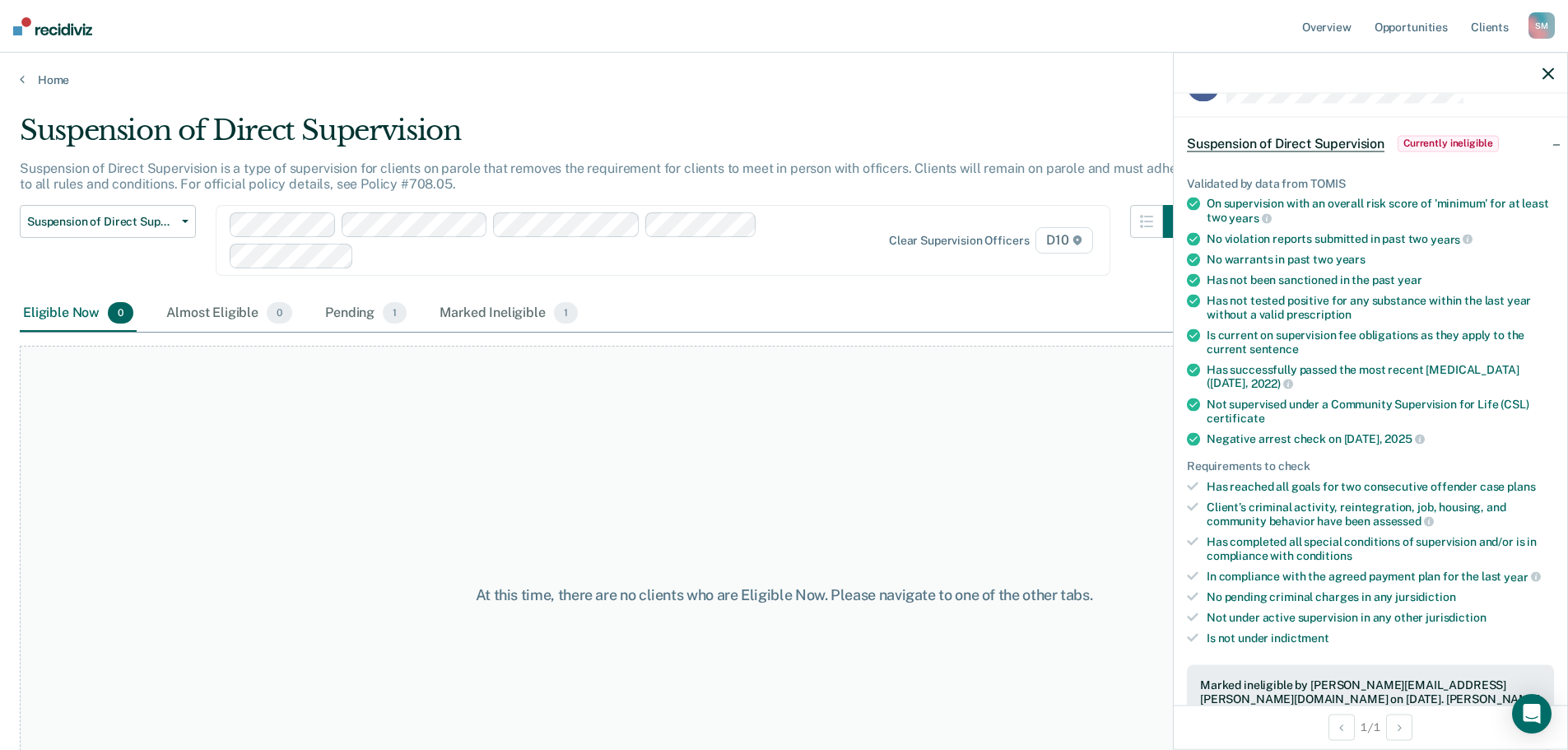click 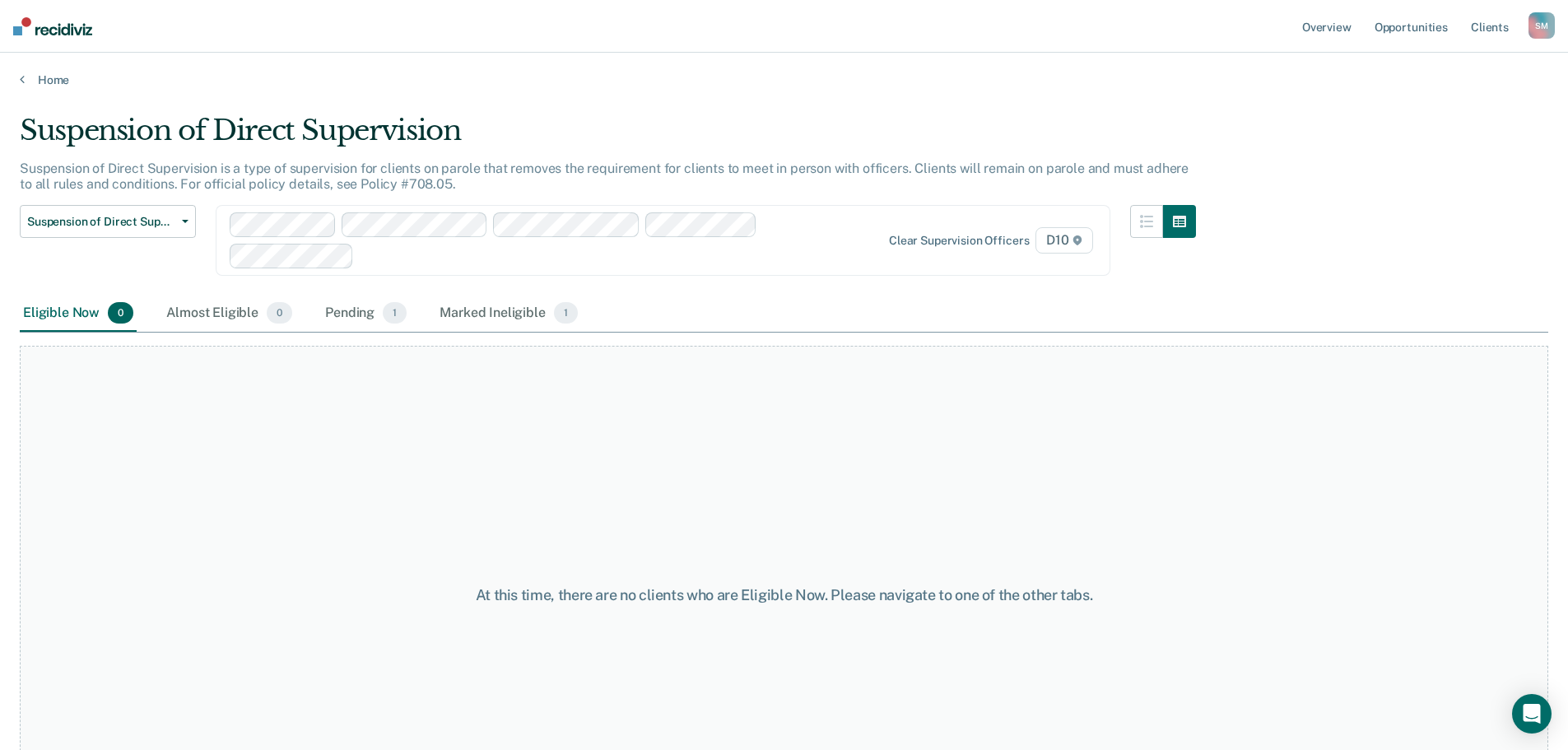 scroll, scrollTop: 95, scrollLeft: 0, axis: vertical 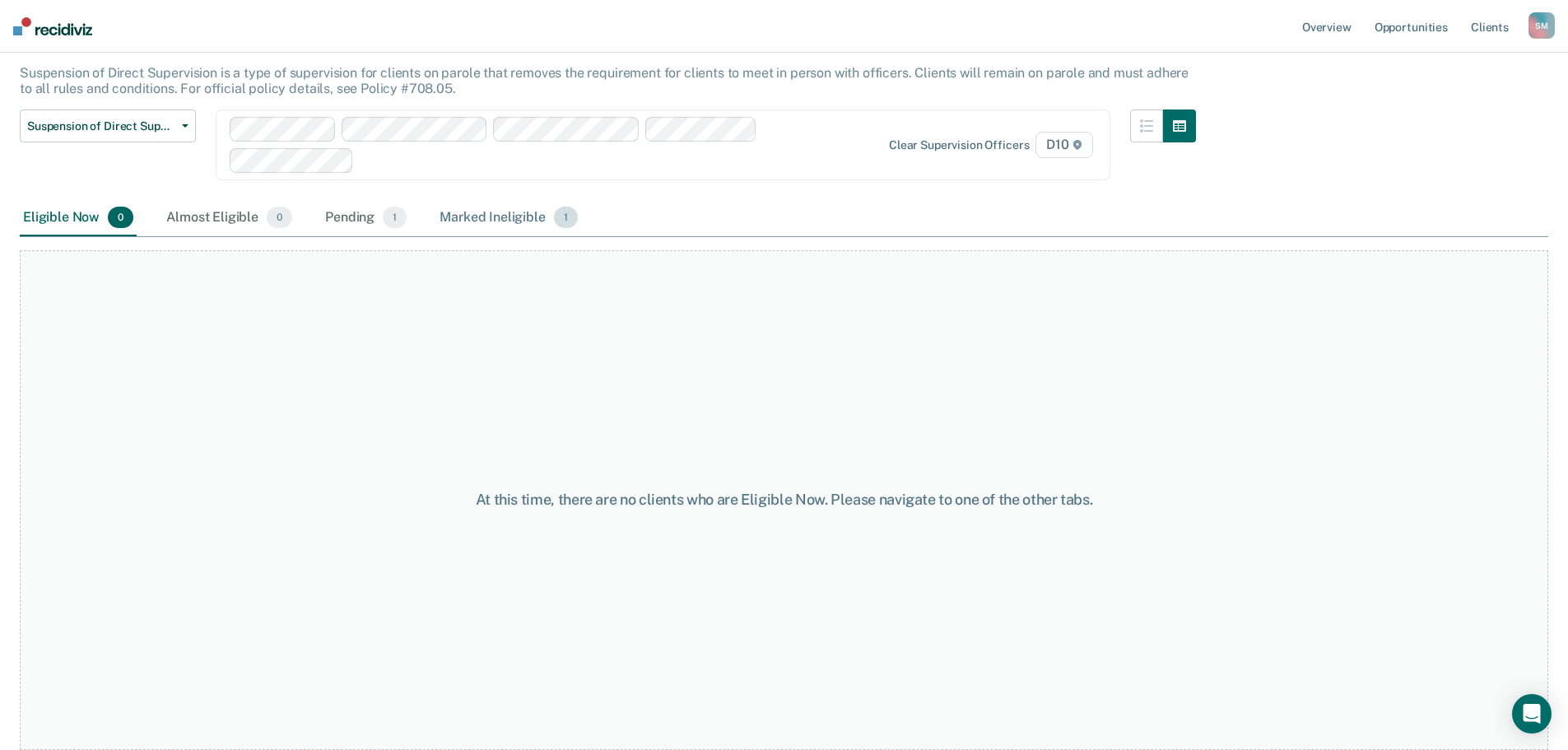 click on "Marked Ineligible 1" at bounding box center [509, 218] 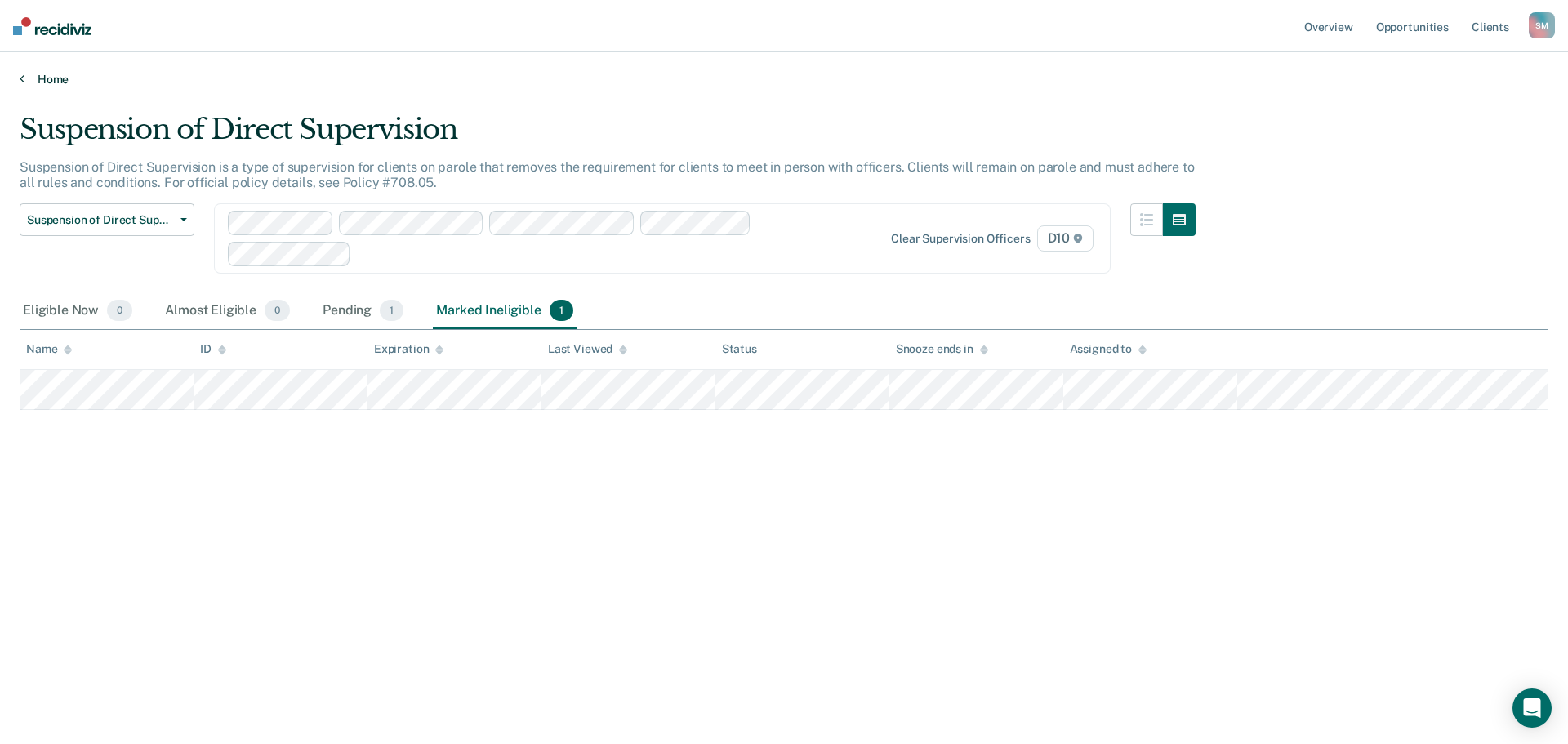 click on "Home" at bounding box center (784, 79) 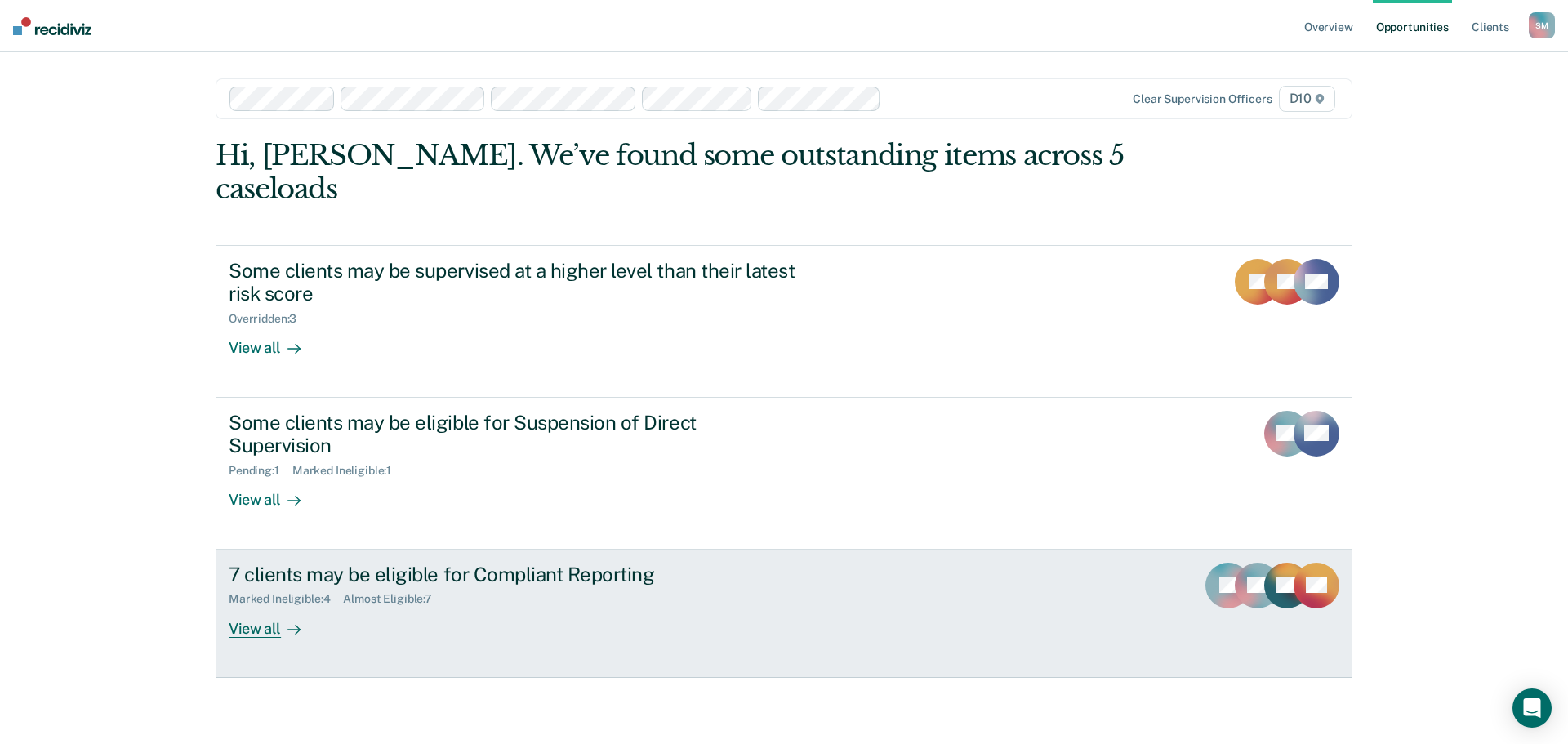 click on "Marked Ineligible :  4 Almost Eligible :  7" at bounding box center [515, 595] 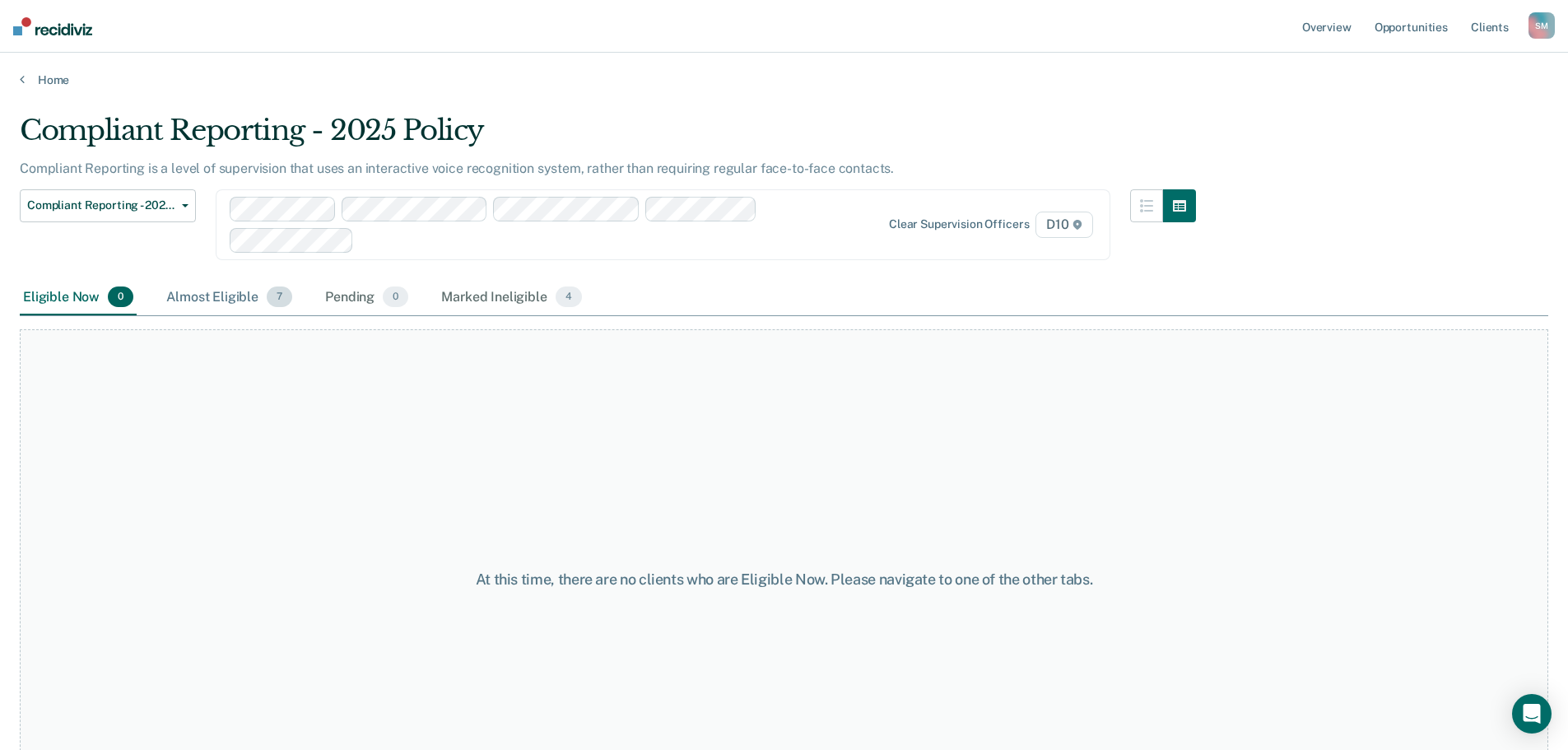 click on "Almost Eligible 7" at bounding box center [229, 298] 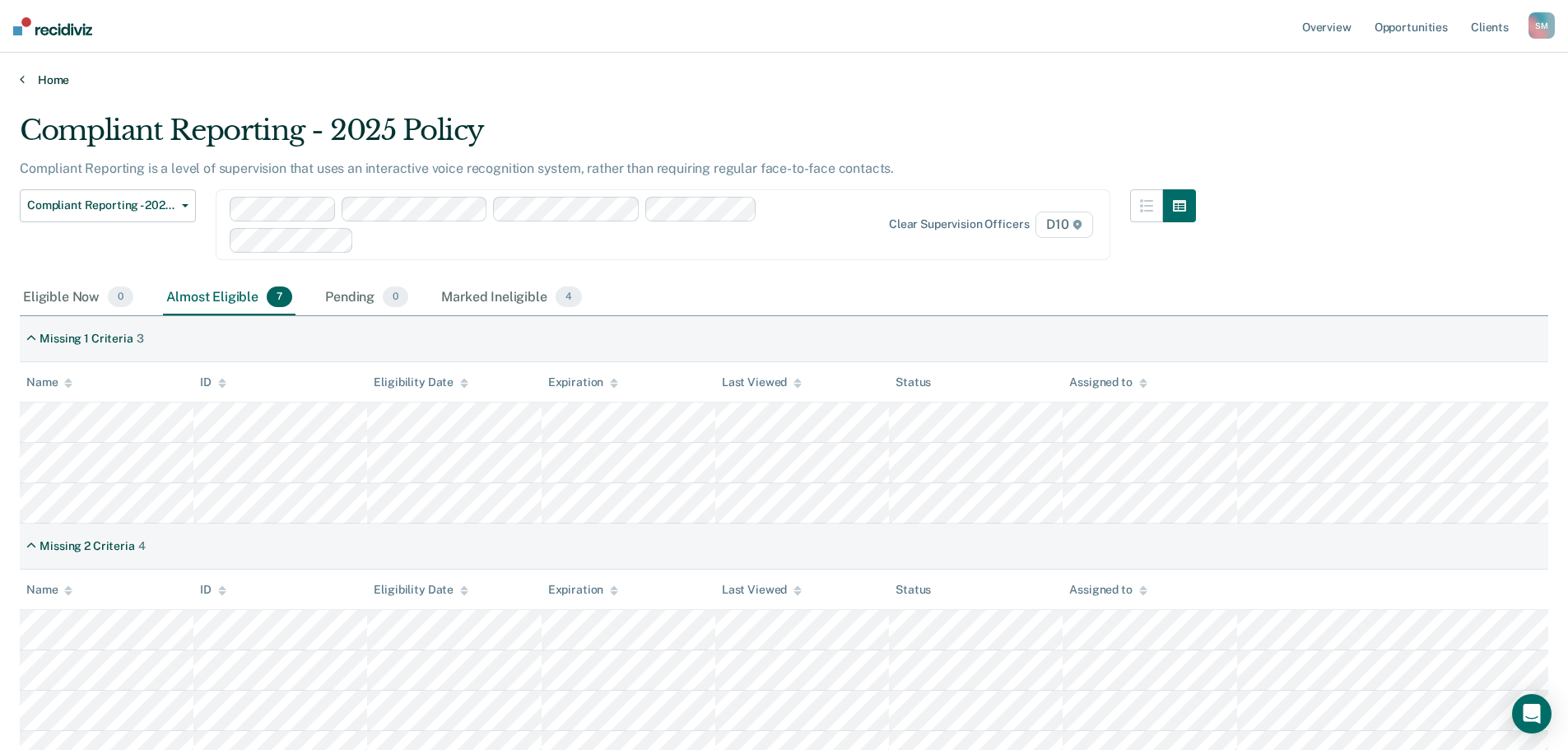 click on "Home" at bounding box center [784, 80] 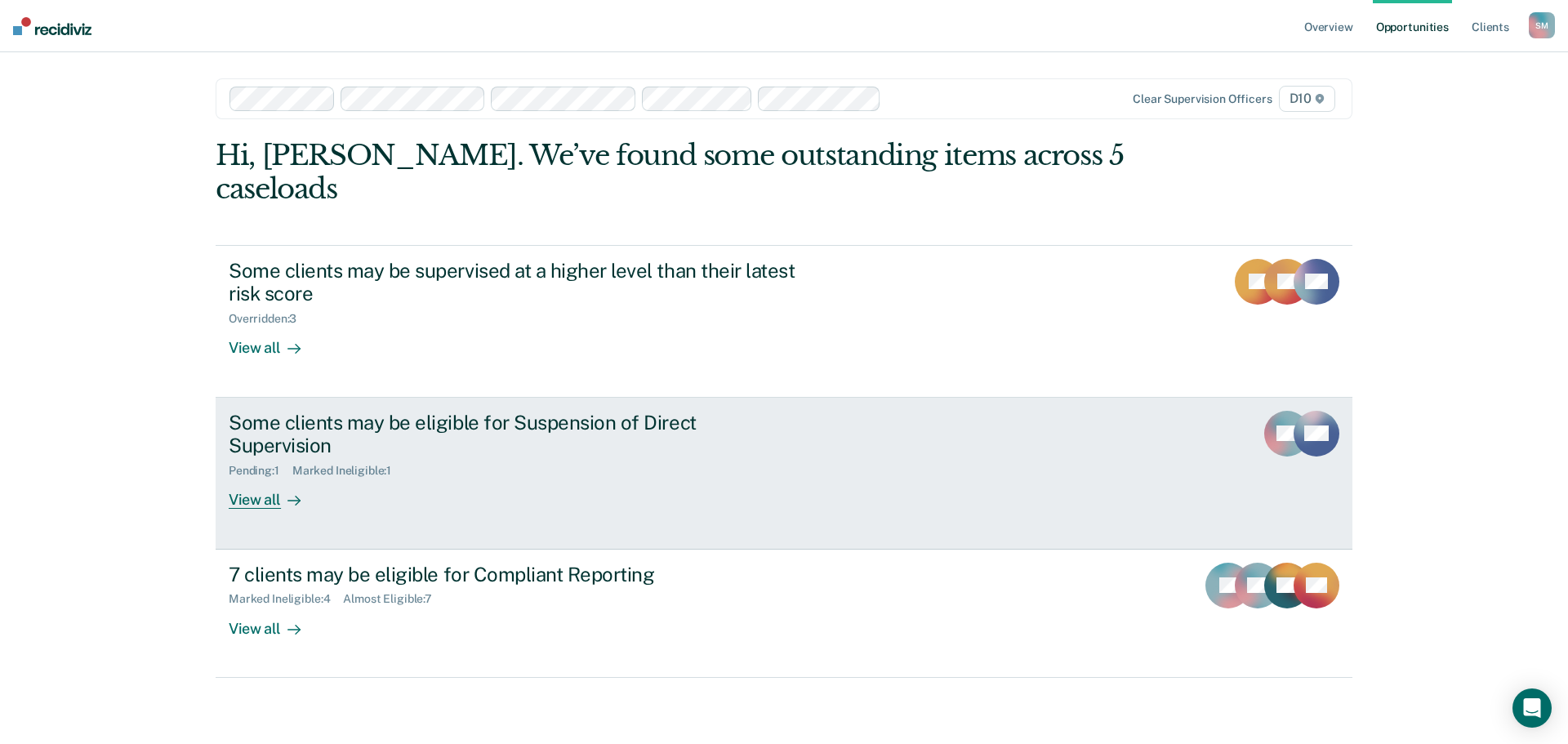 click on "Some clients may be eligible for Suspension of Direct Supervision Pending :  1 Marked Ineligible :  1 View all" at bounding box center [535, 460] 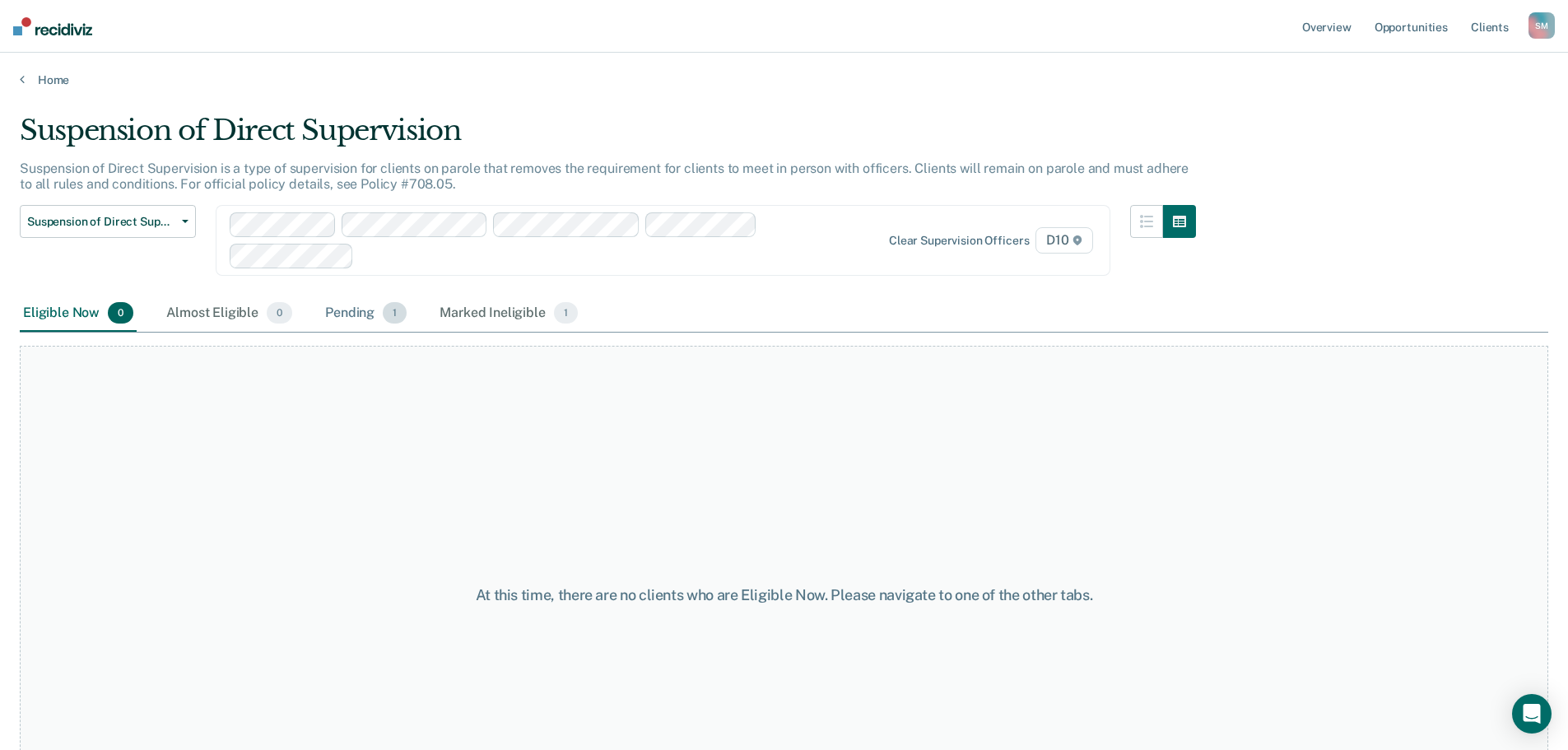 click on "Pending 1" at bounding box center [365, 314] 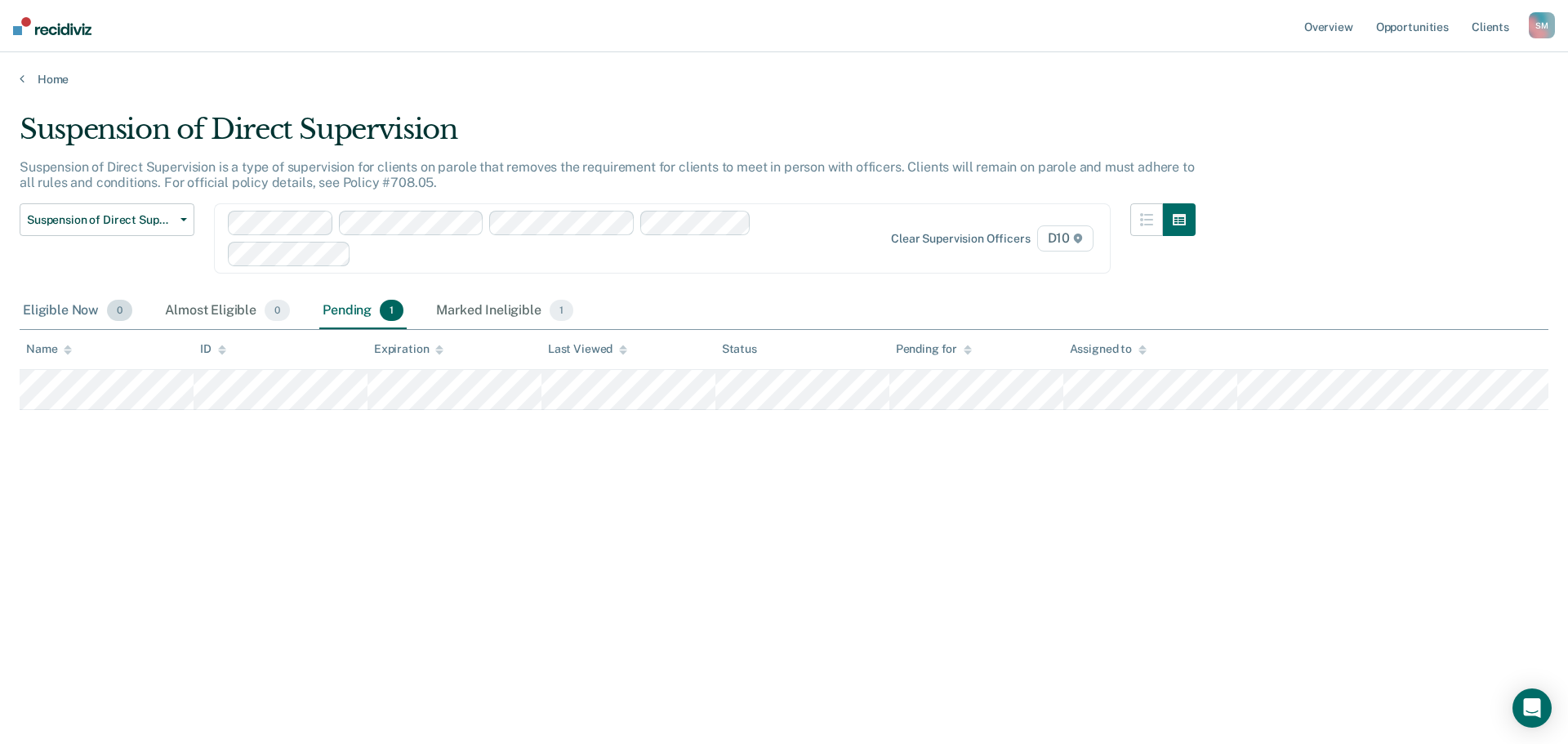 click on "Eligible Now 0" at bounding box center [78, 311] 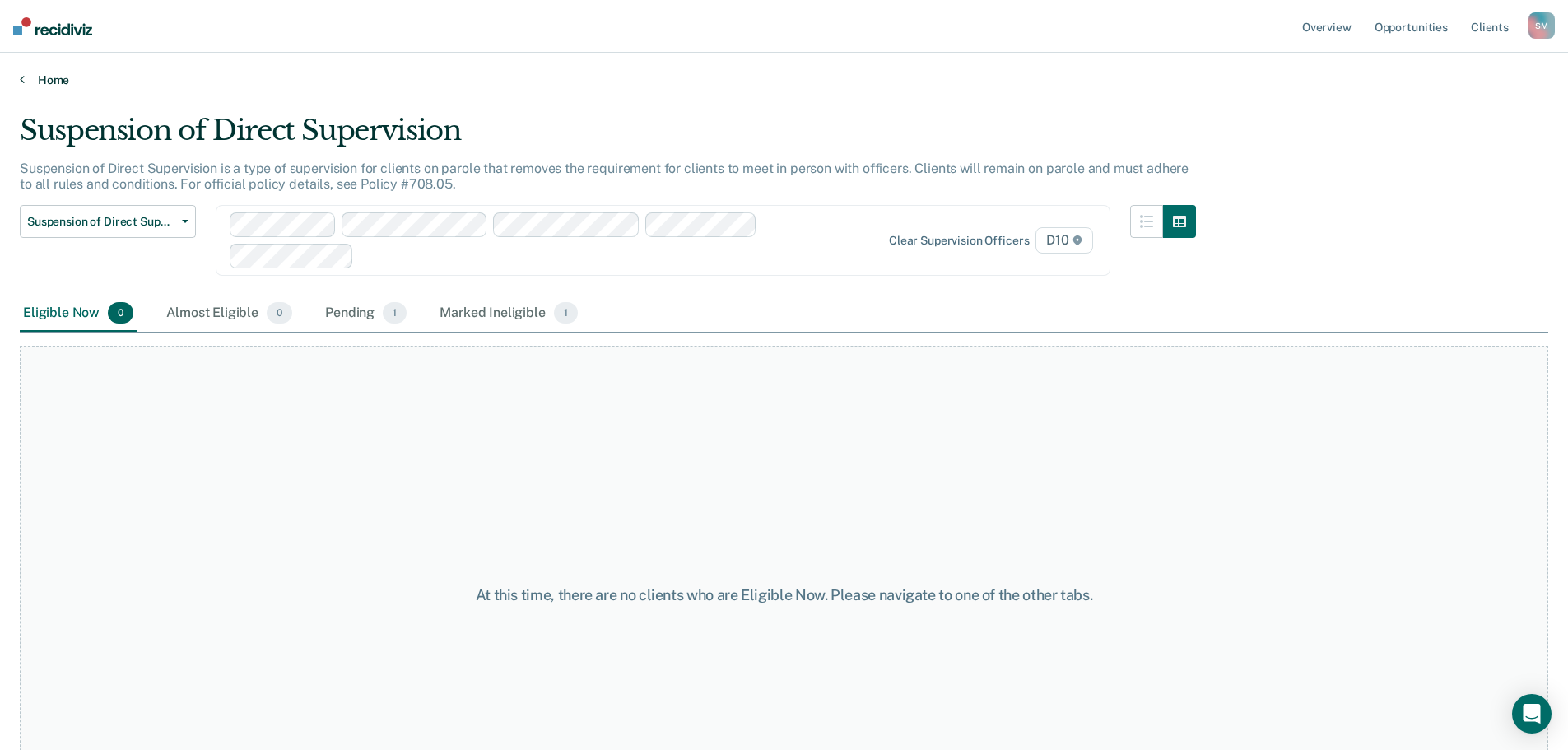 click on "Home" at bounding box center (784, 80) 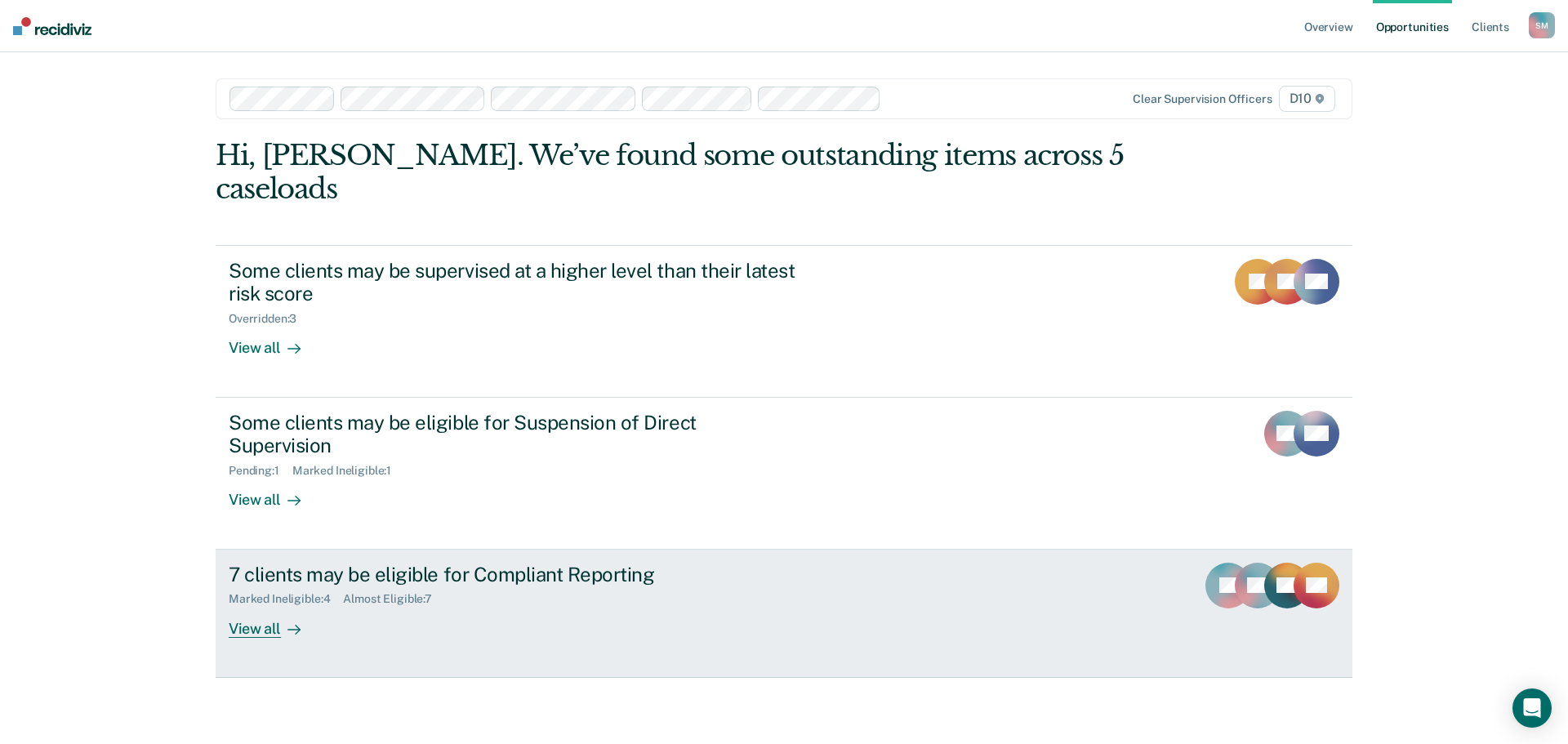 click on "7 clients may be eligible for Compliant Reporting Marked Ineligible :  4 Almost Eligible :  7 View all" at bounding box center (535, 600) 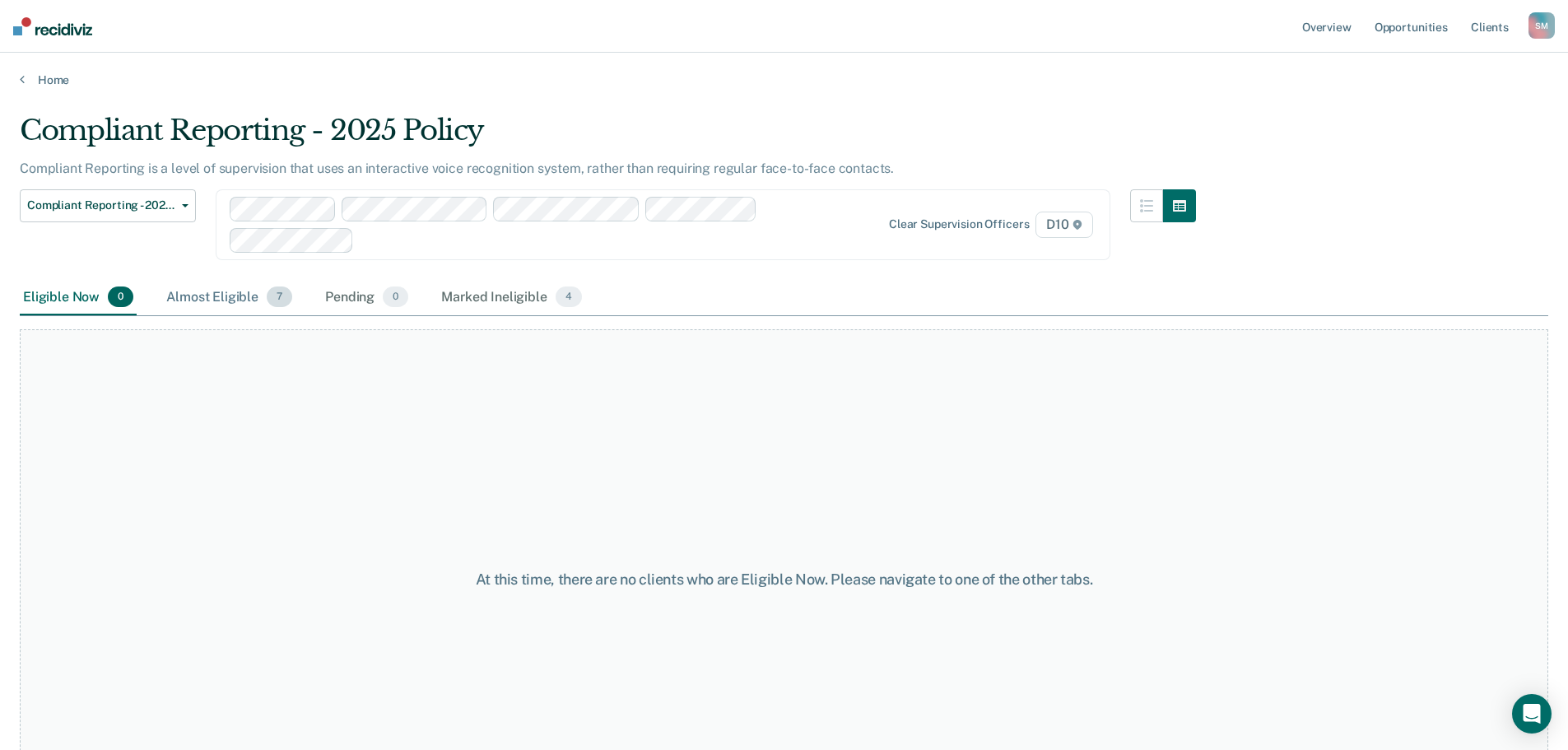 click on "Almost Eligible 7" at bounding box center (229, 298) 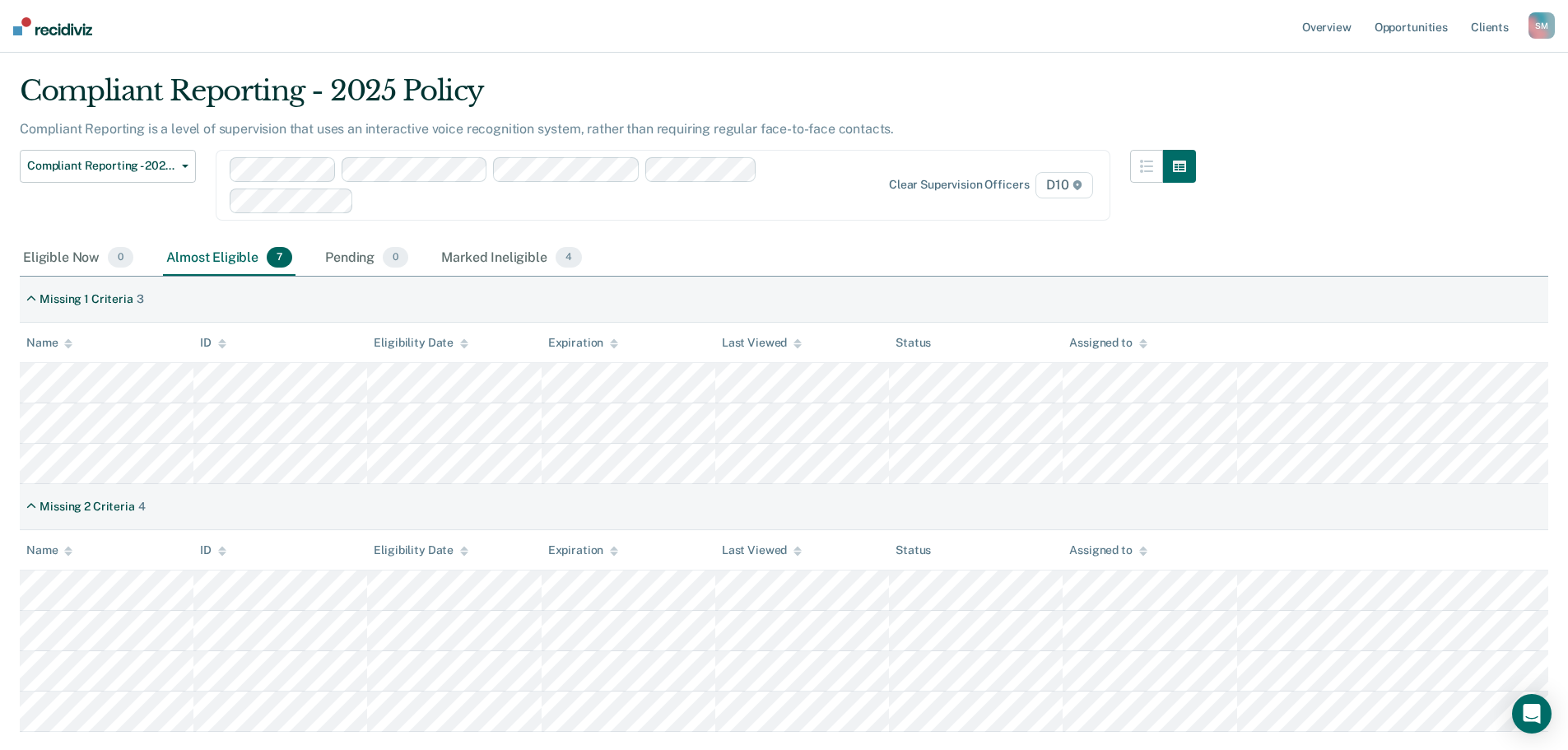 scroll, scrollTop: 0, scrollLeft: 0, axis: both 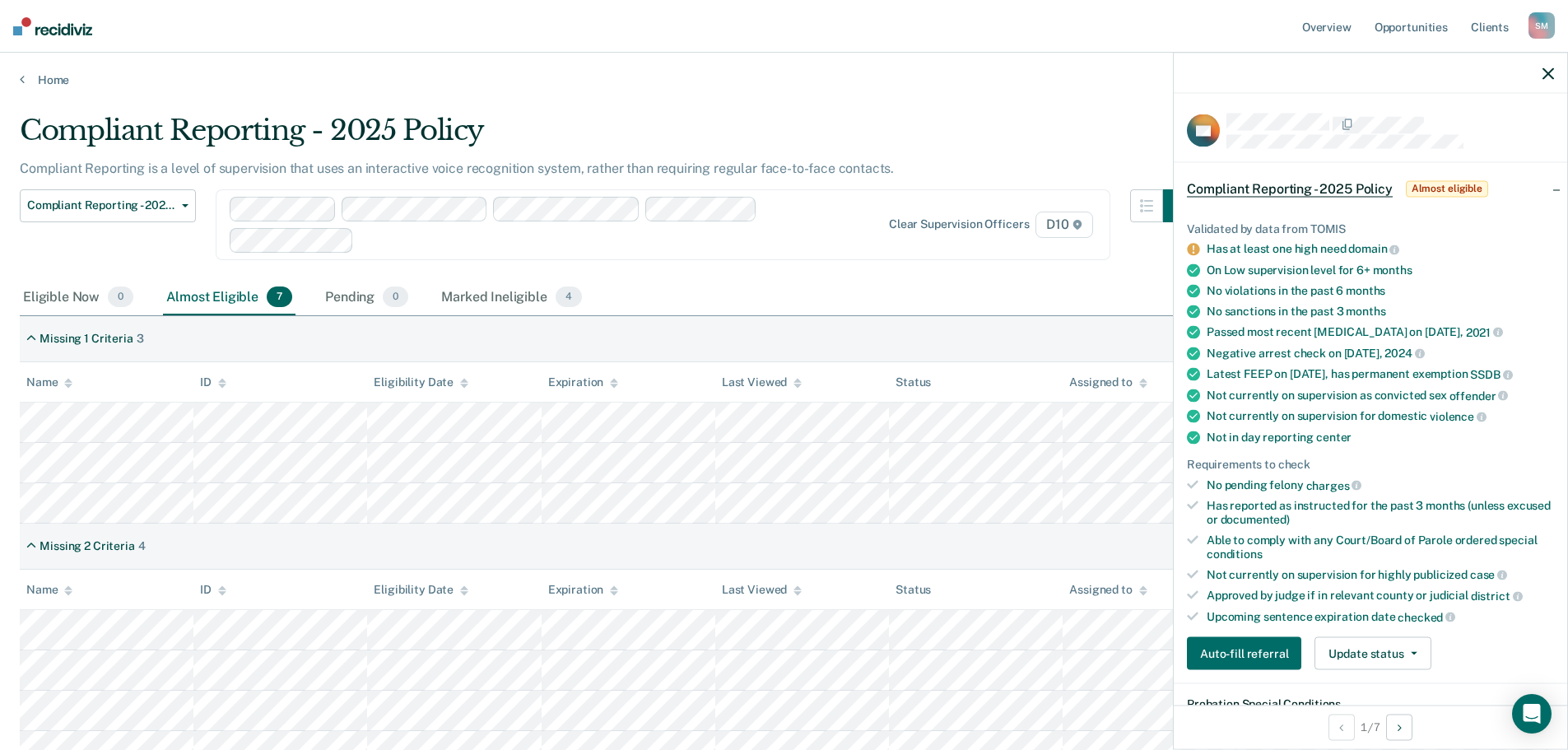 click 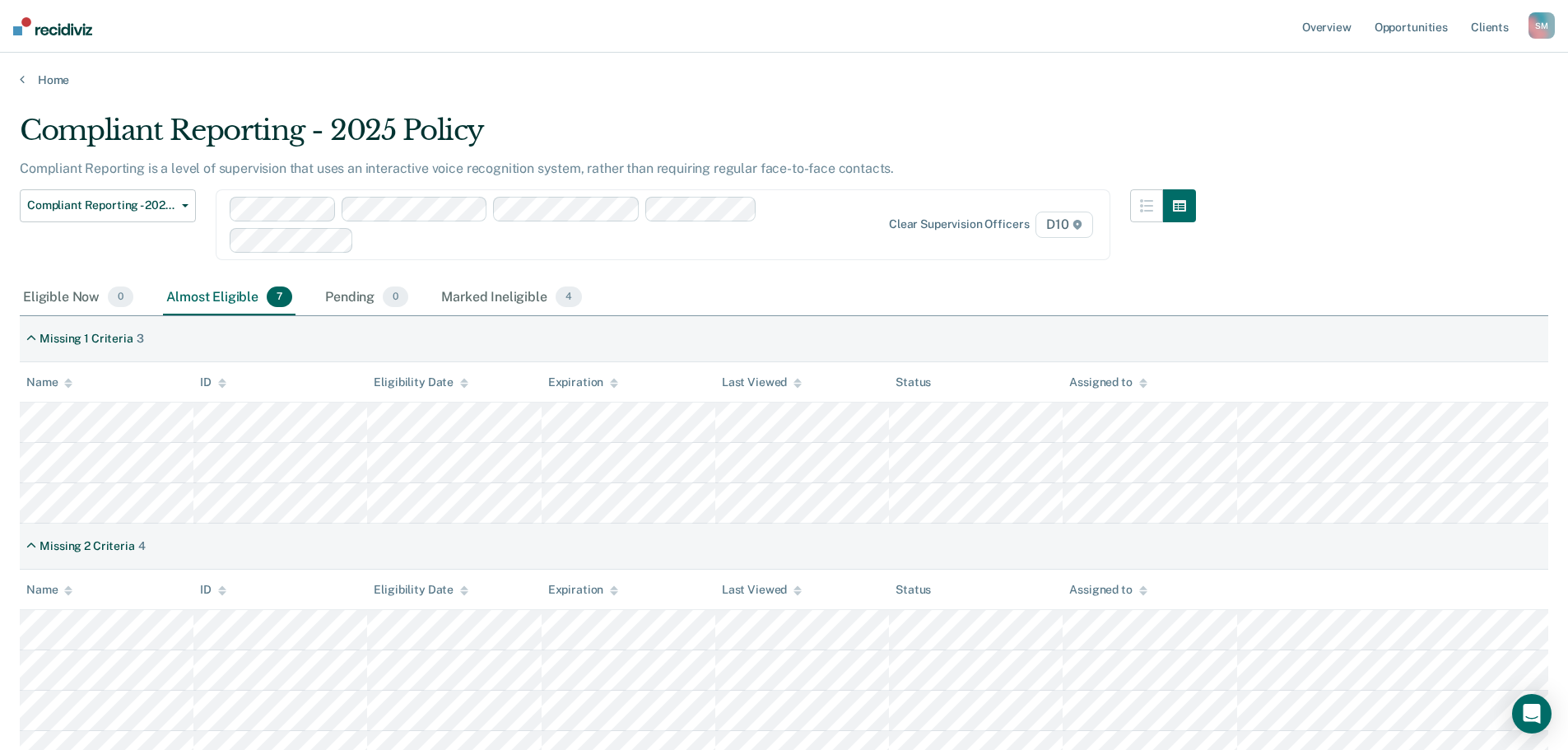 click at bounding box center [784, 463] 